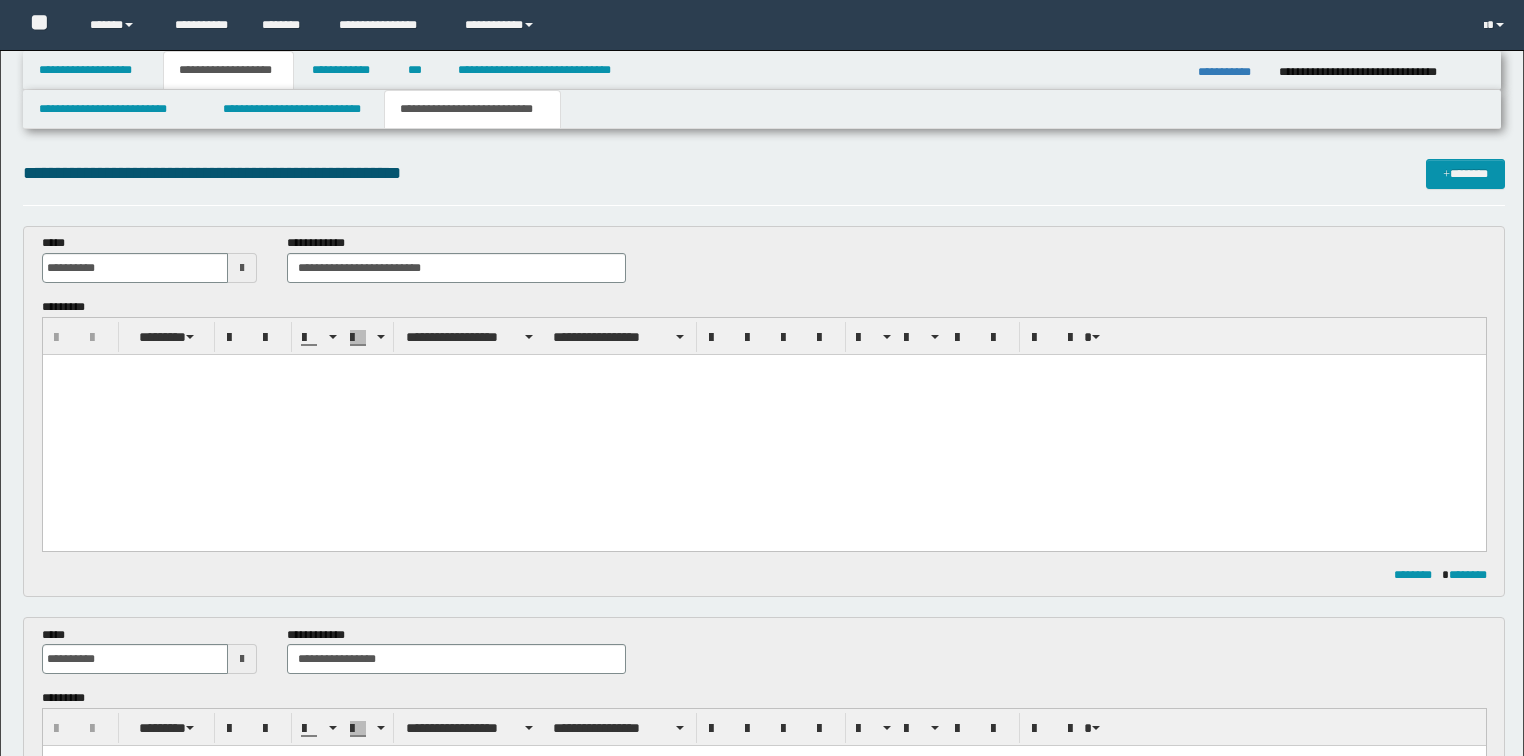 scroll, scrollTop: 800, scrollLeft: 0, axis: vertical 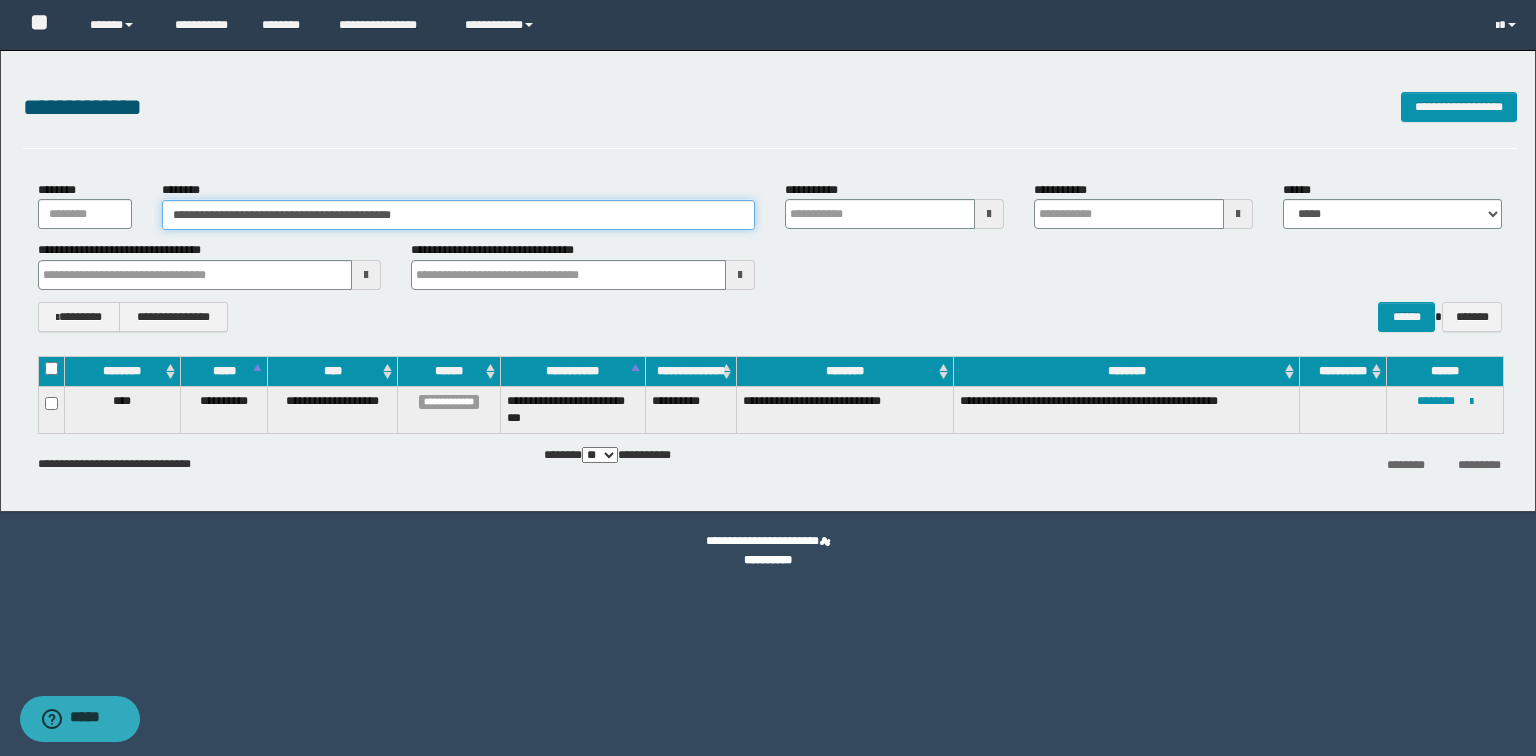 drag, startPoint x: 477, startPoint y: 218, endPoint x: 85, endPoint y: 204, distance: 392.2499 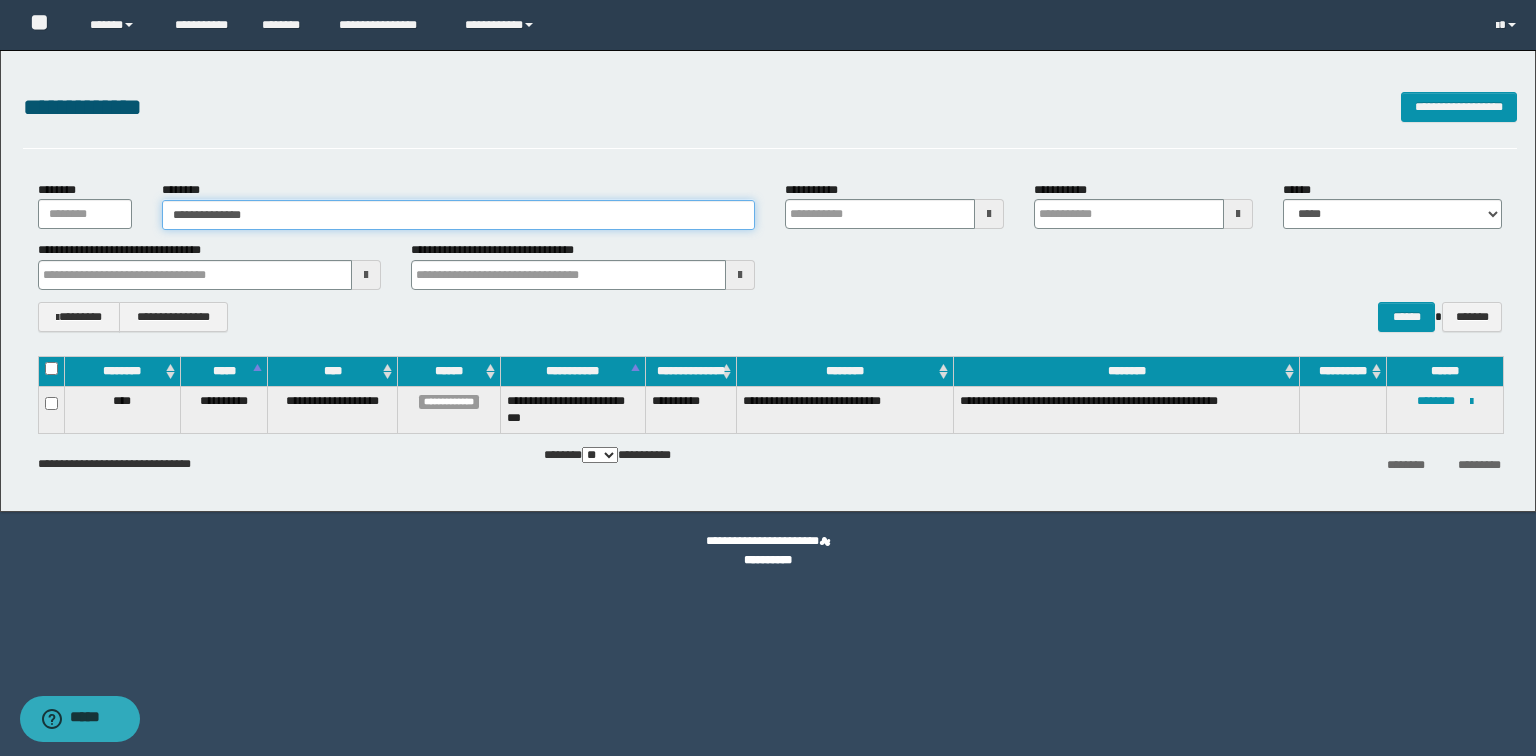 type on "**********" 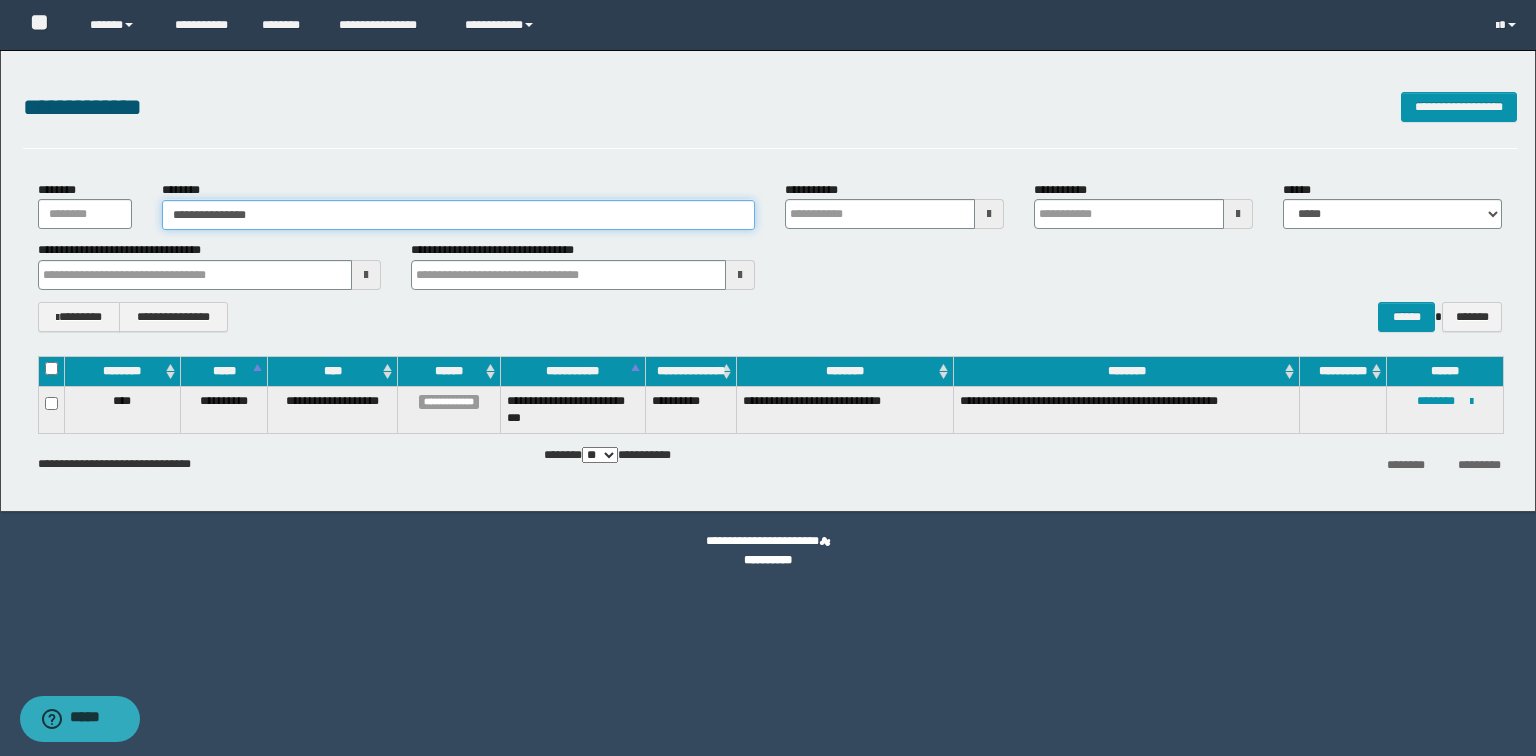 type on "**********" 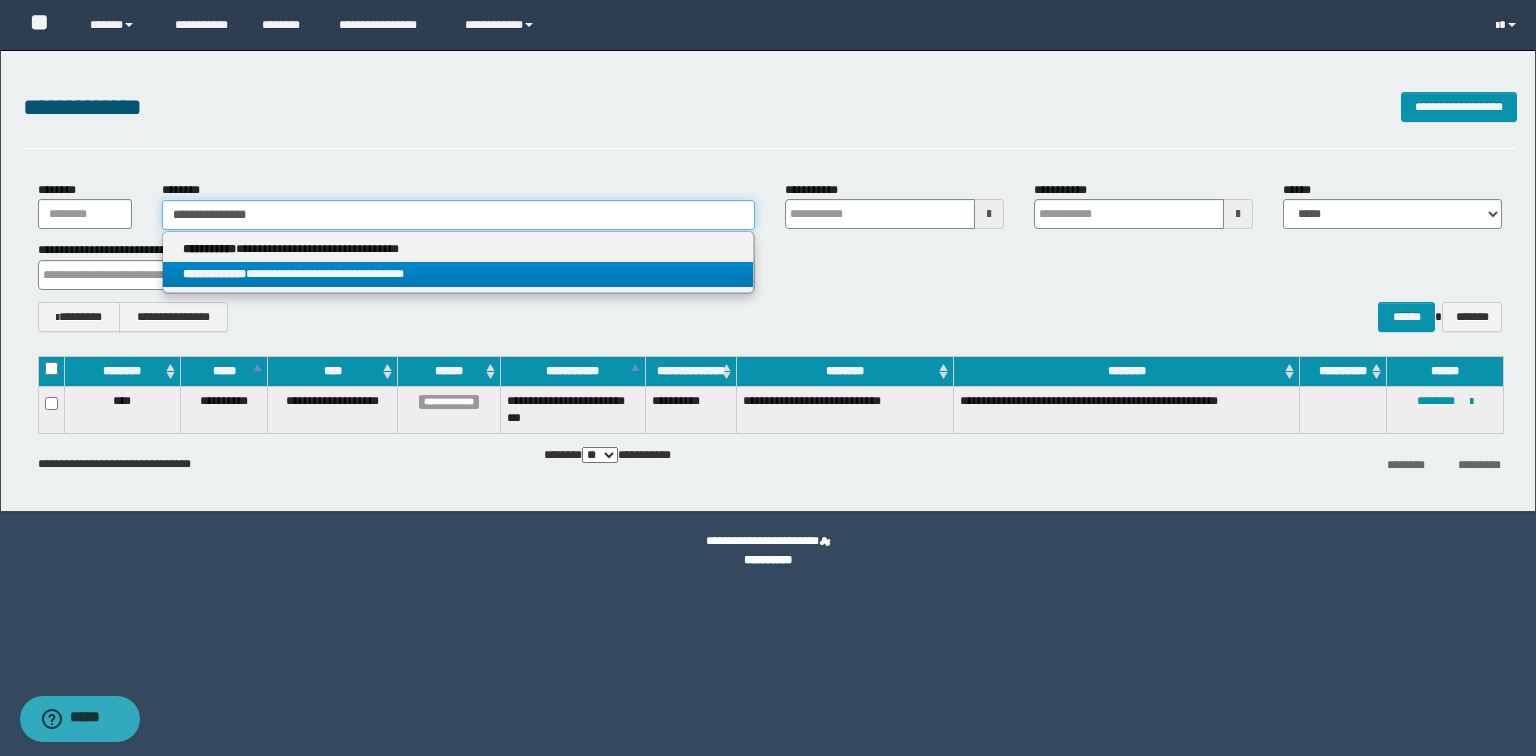 type on "**********" 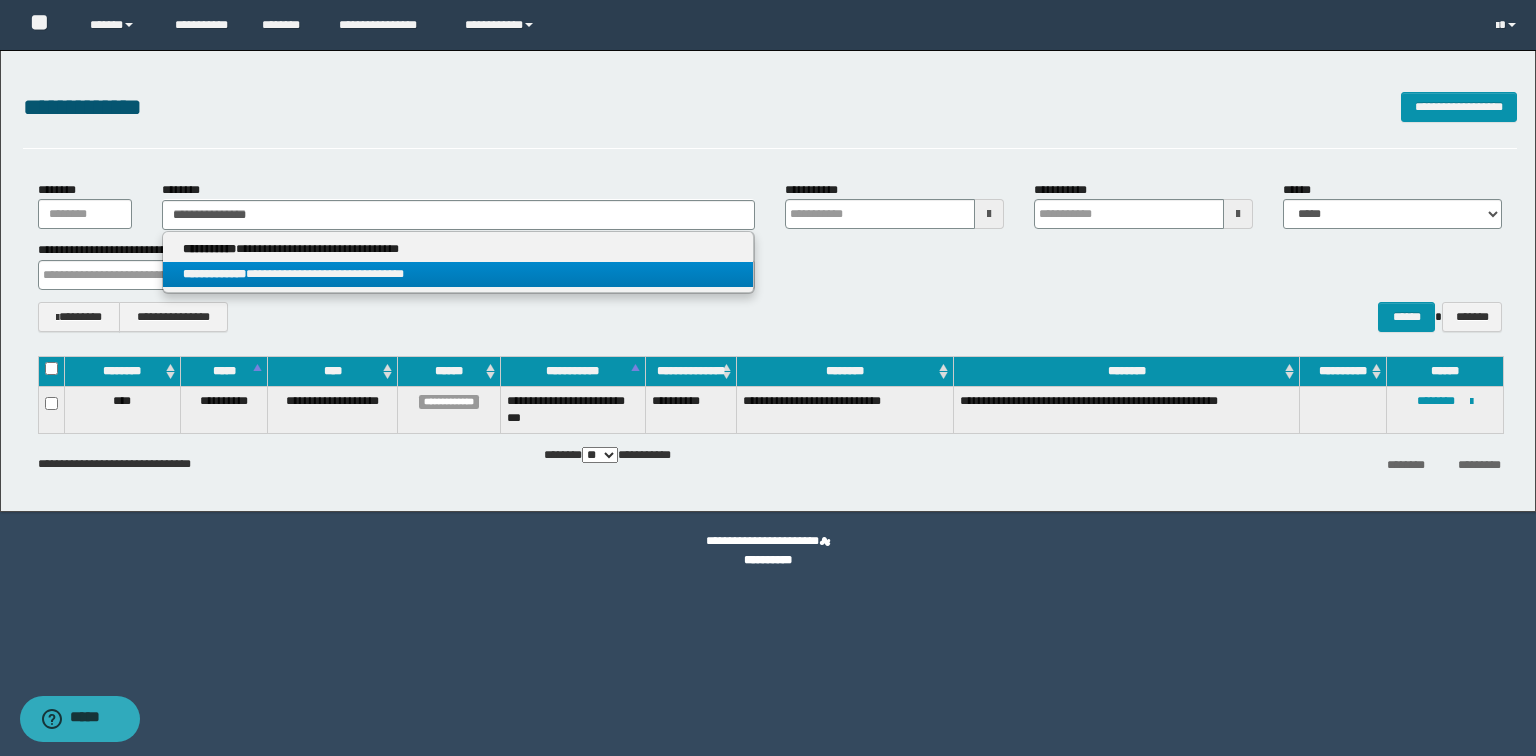 click on "**********" at bounding box center [458, 274] 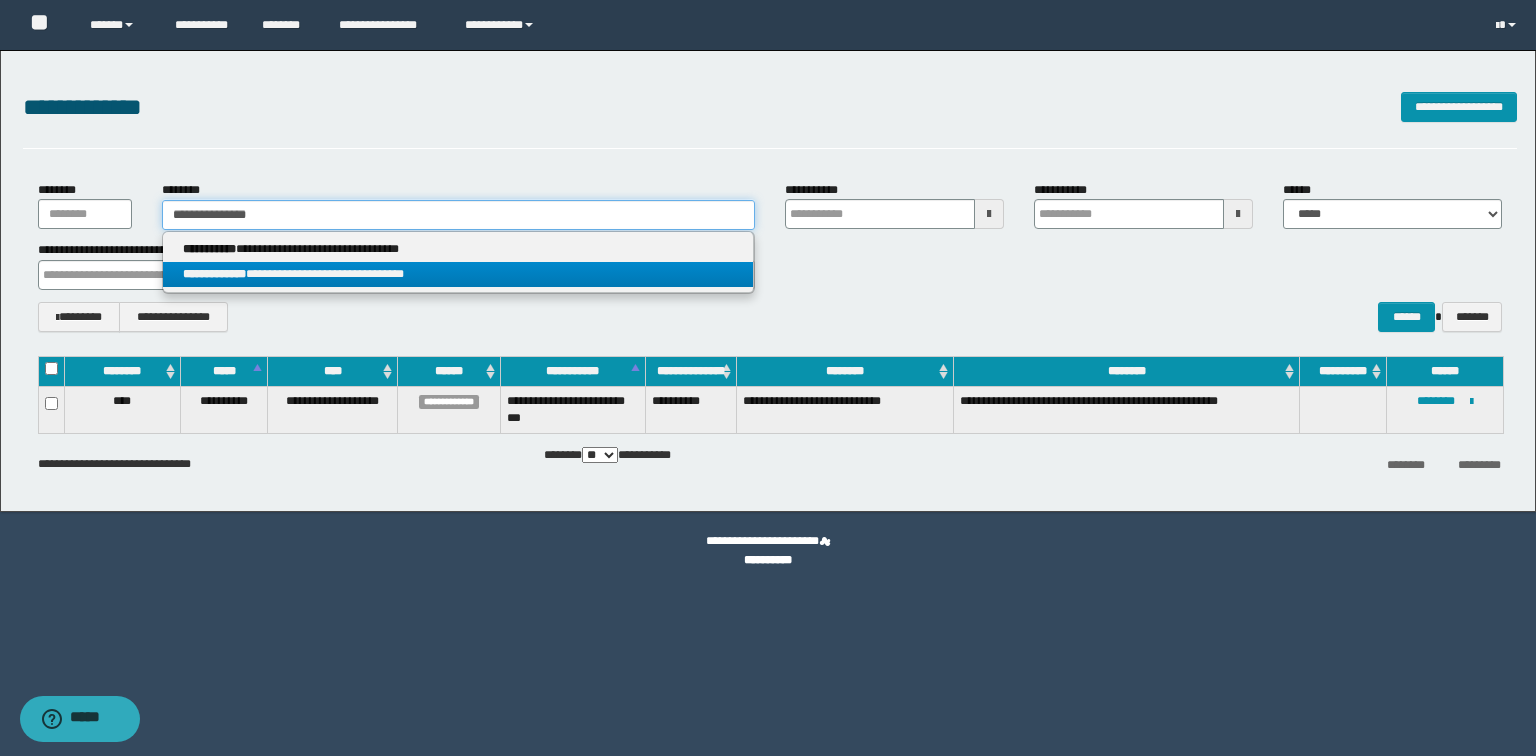 type 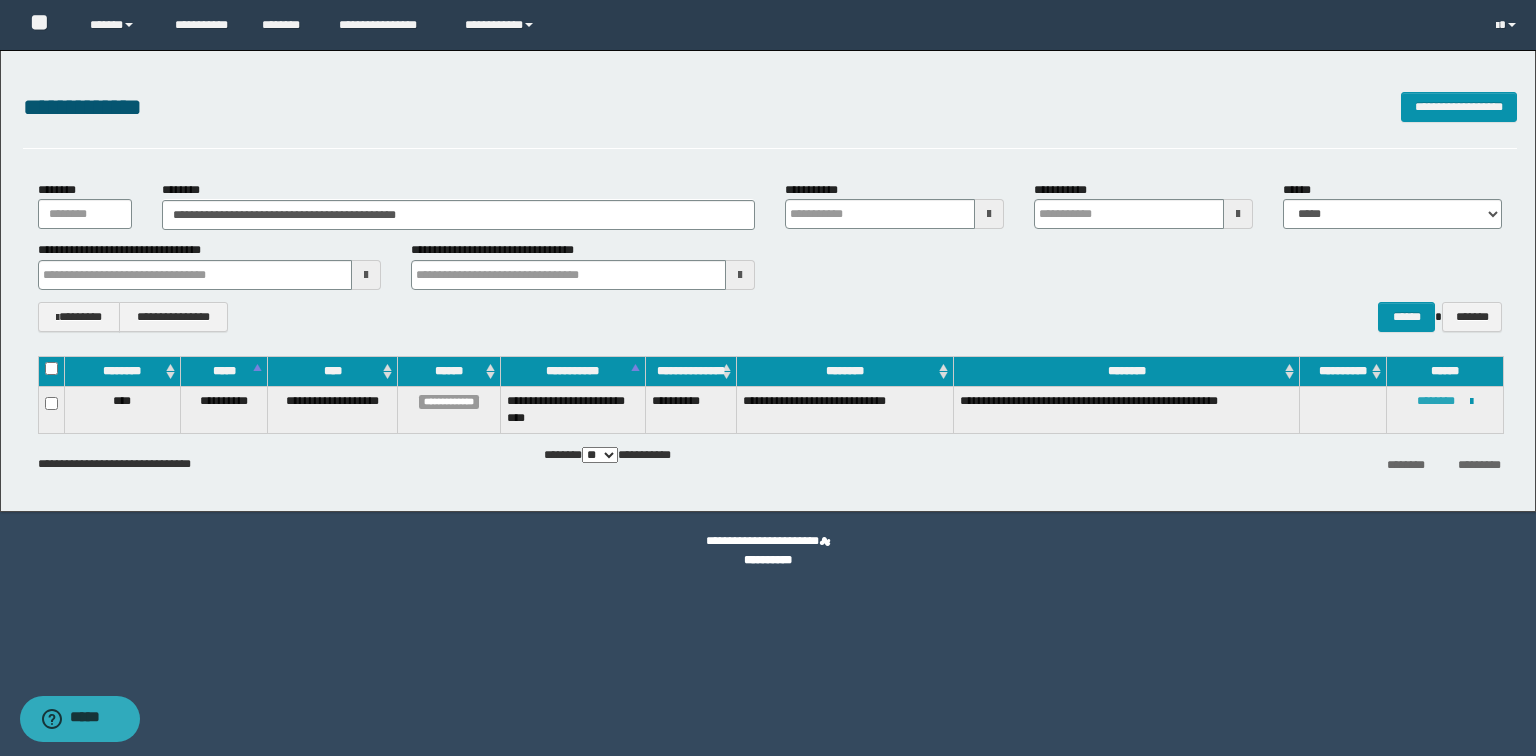 click on "********" at bounding box center [1436, 401] 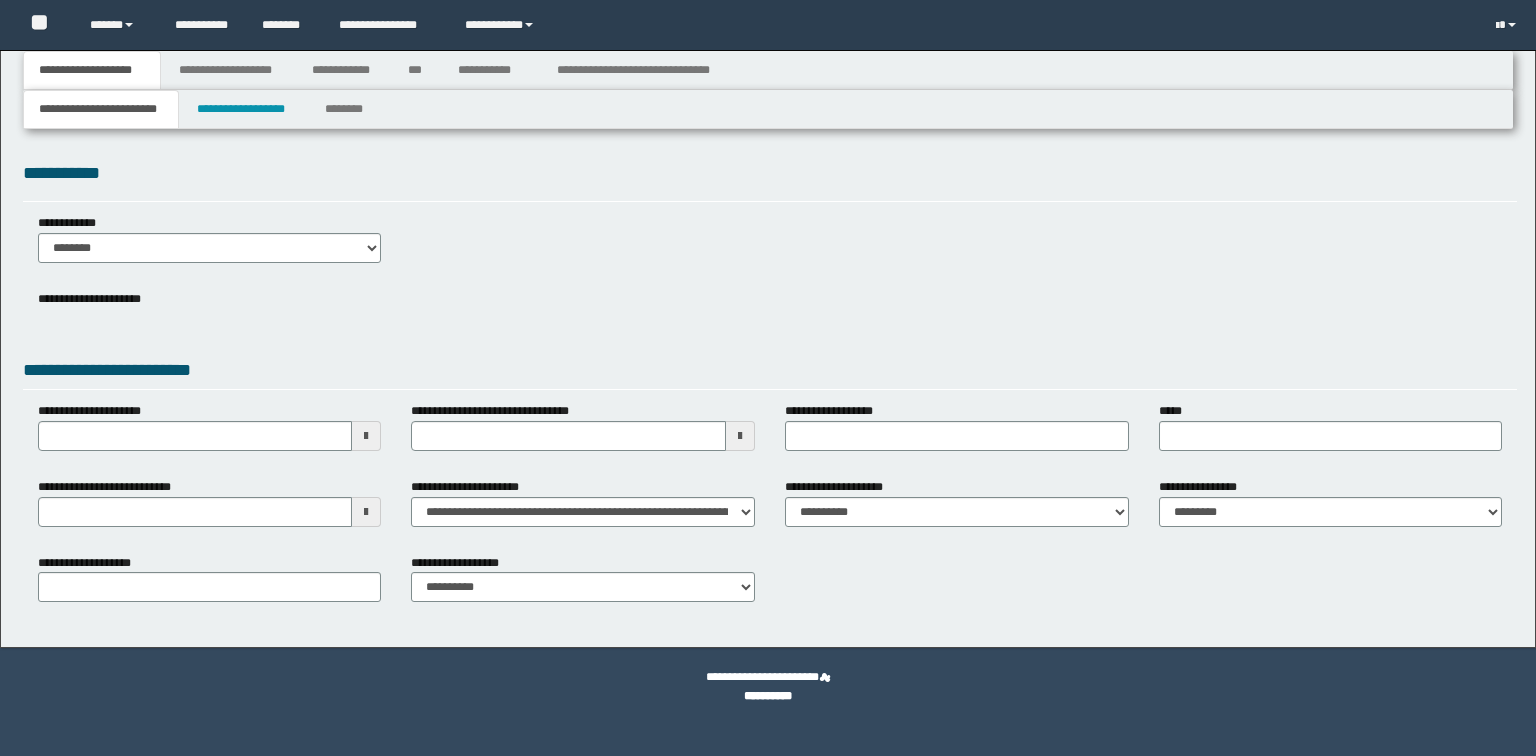 scroll, scrollTop: 0, scrollLeft: 0, axis: both 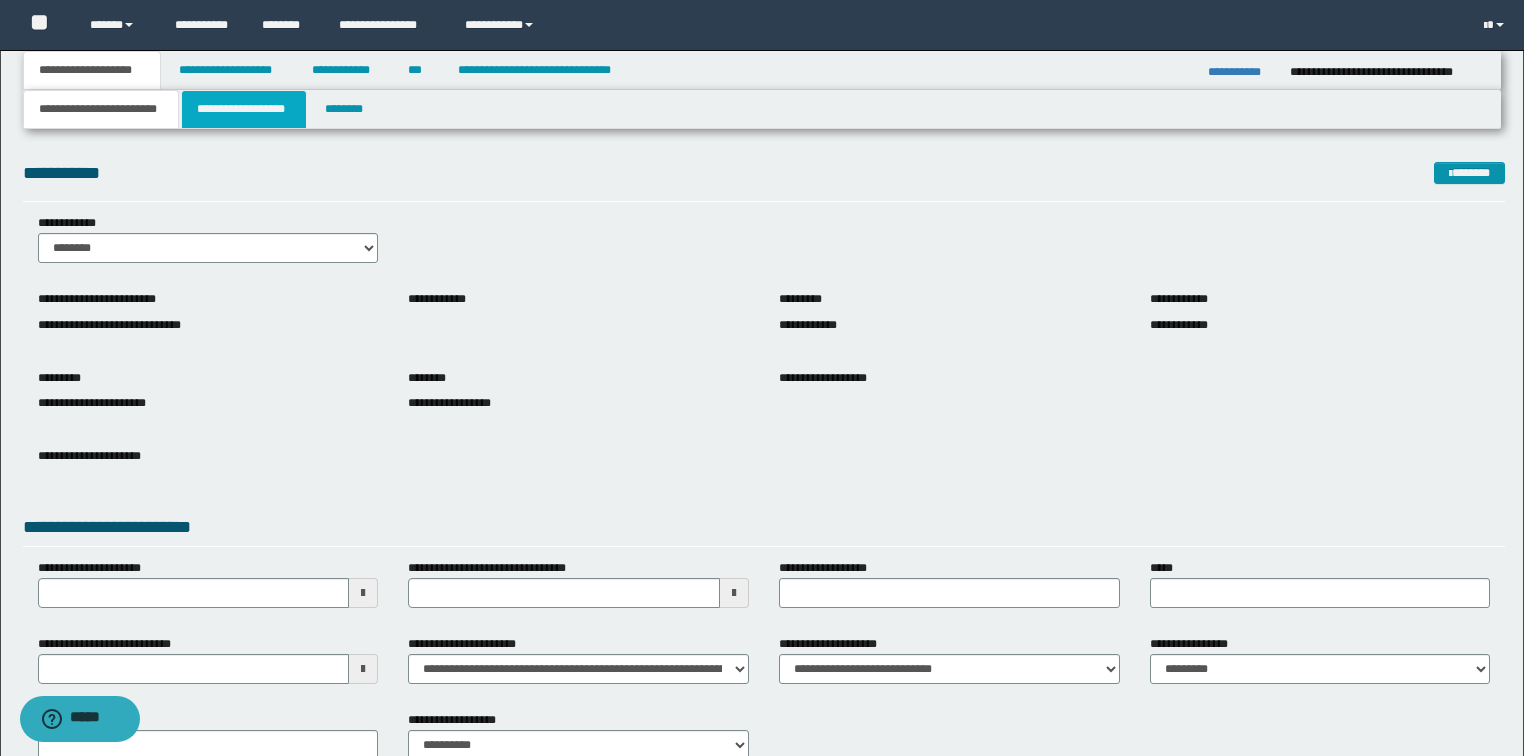 click on "**********" at bounding box center (244, 109) 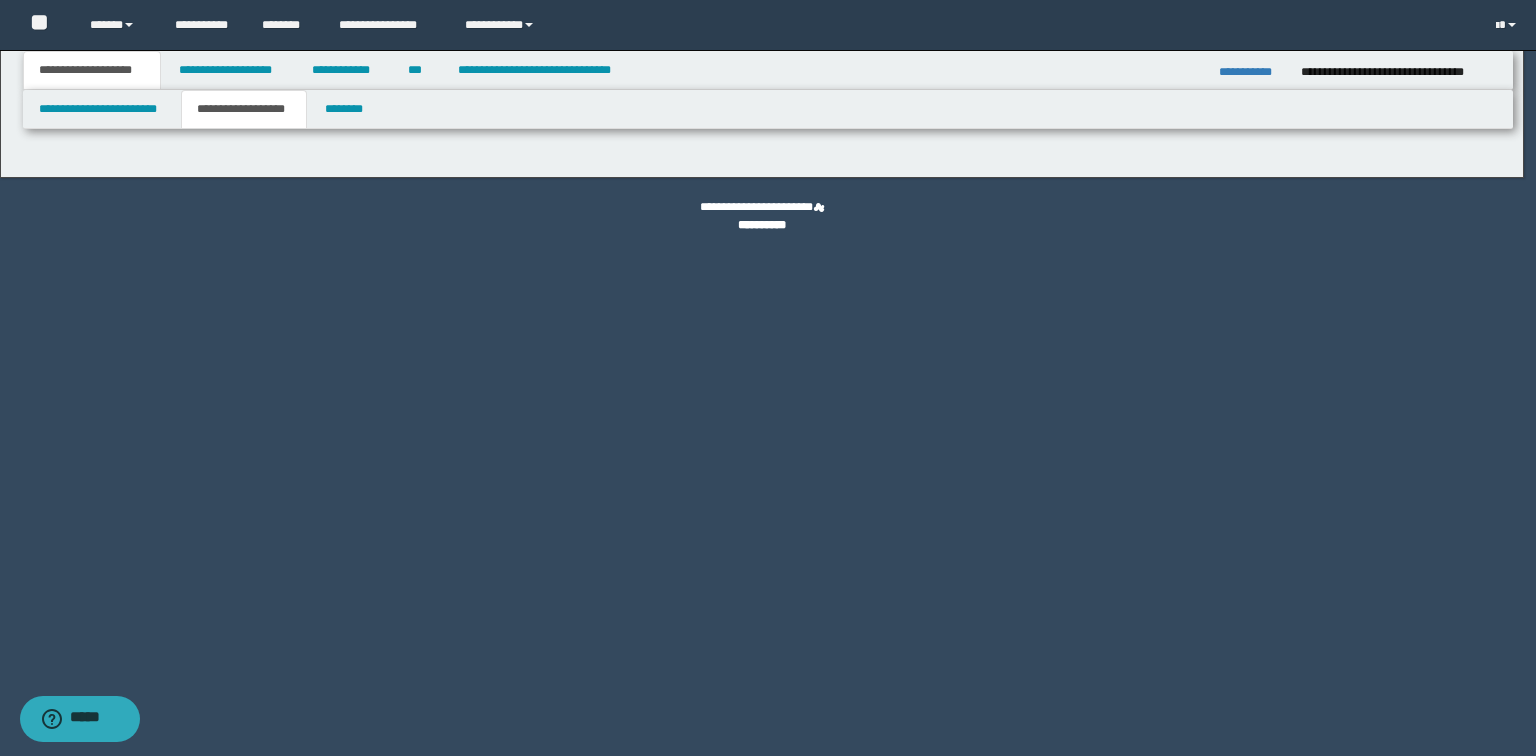 type on "**********" 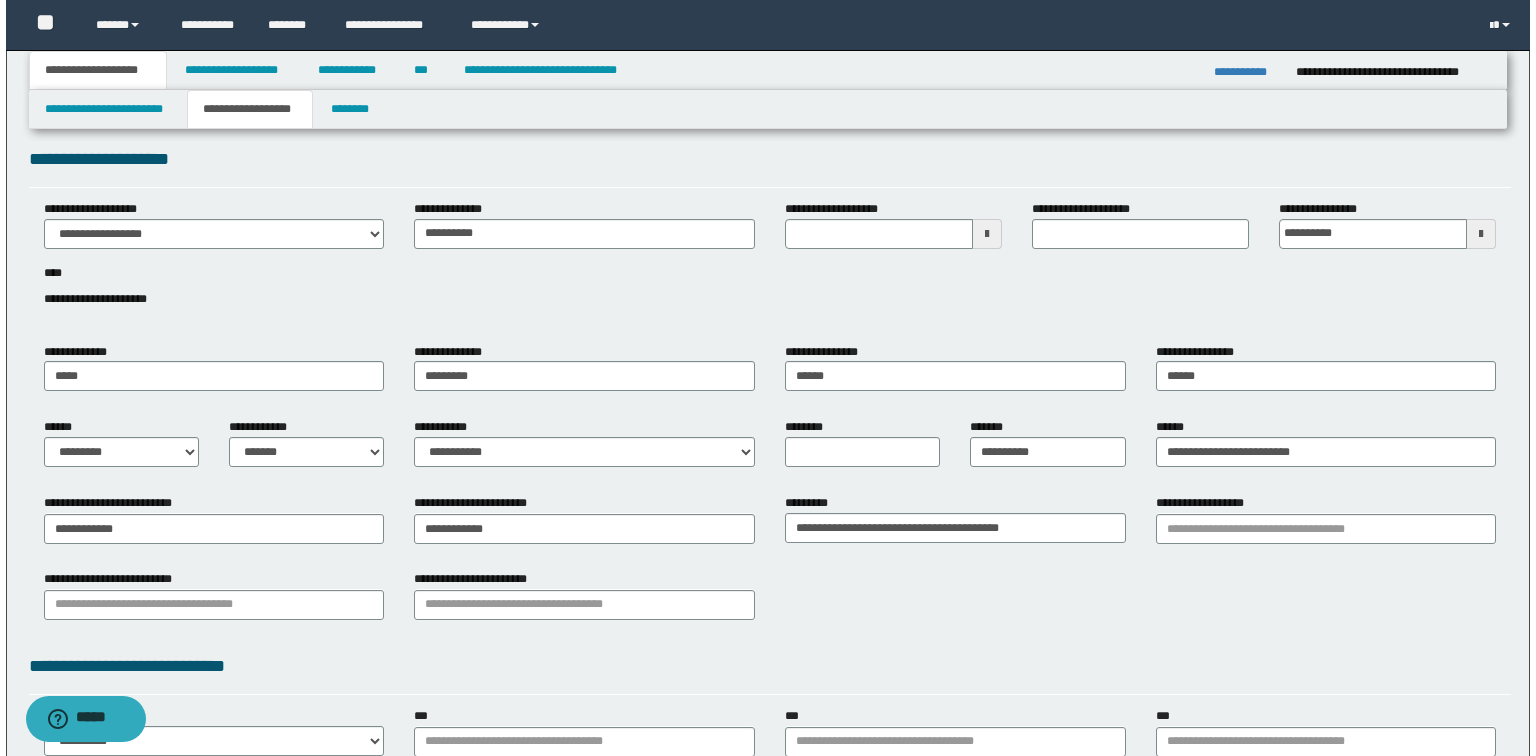 scroll, scrollTop: 0, scrollLeft: 0, axis: both 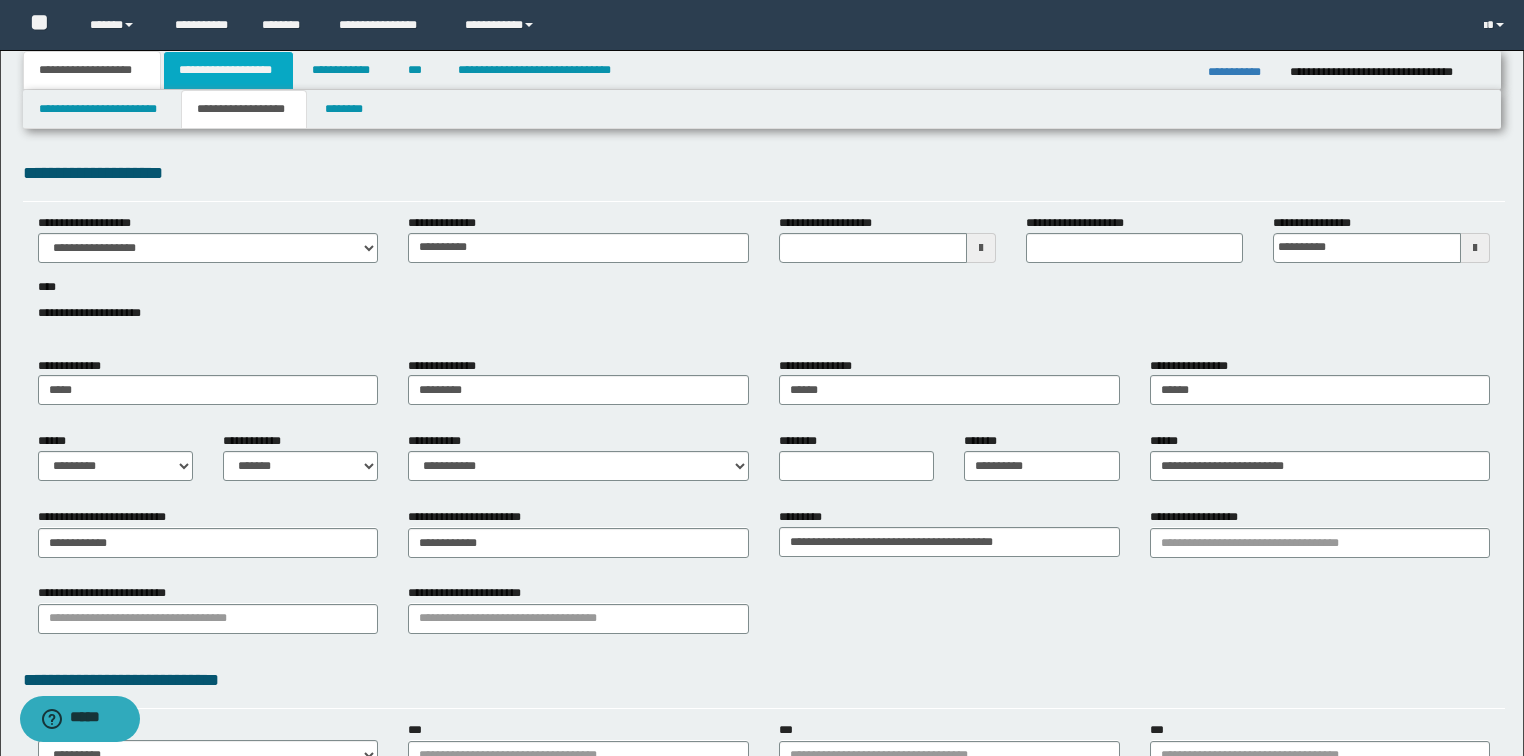 click on "**********" at bounding box center [228, 70] 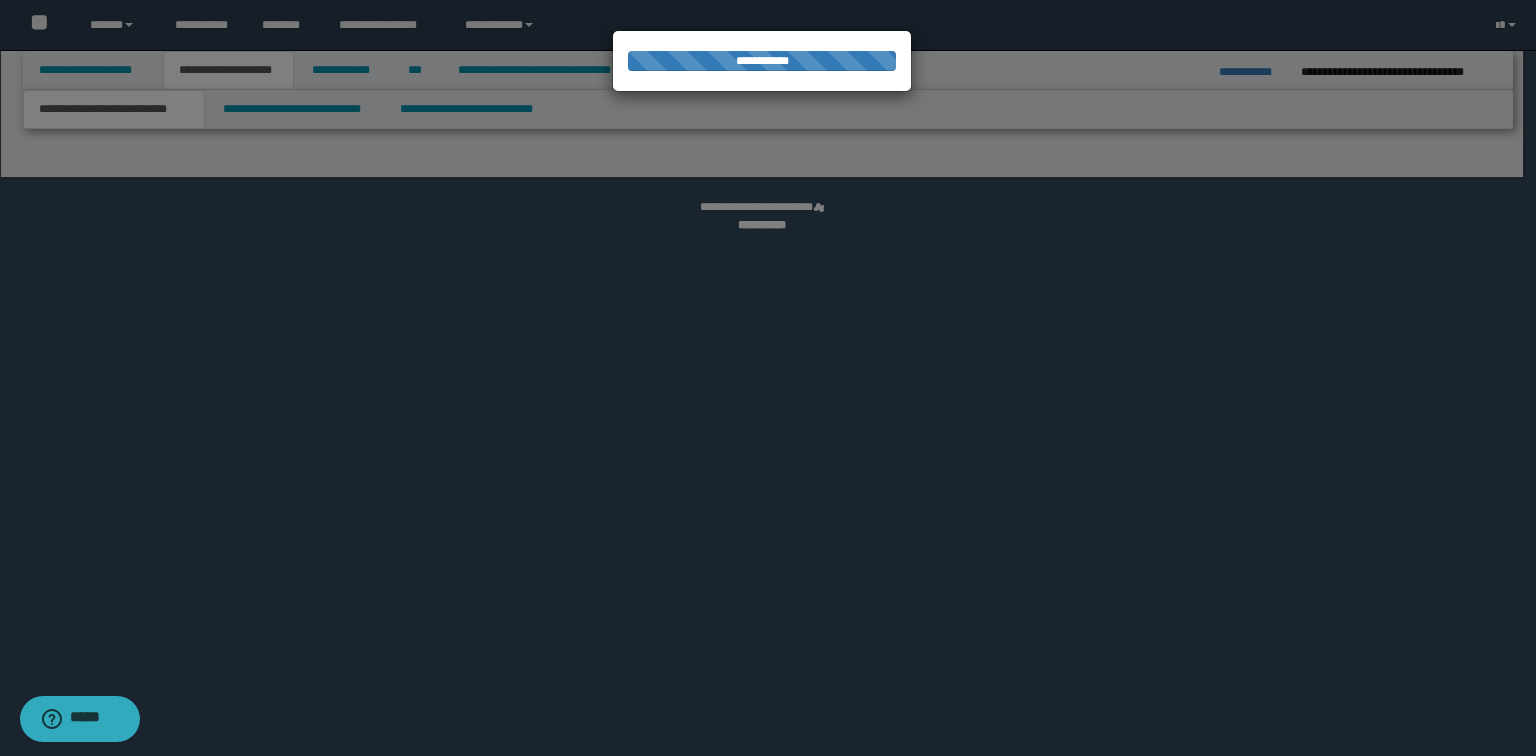 select on "*" 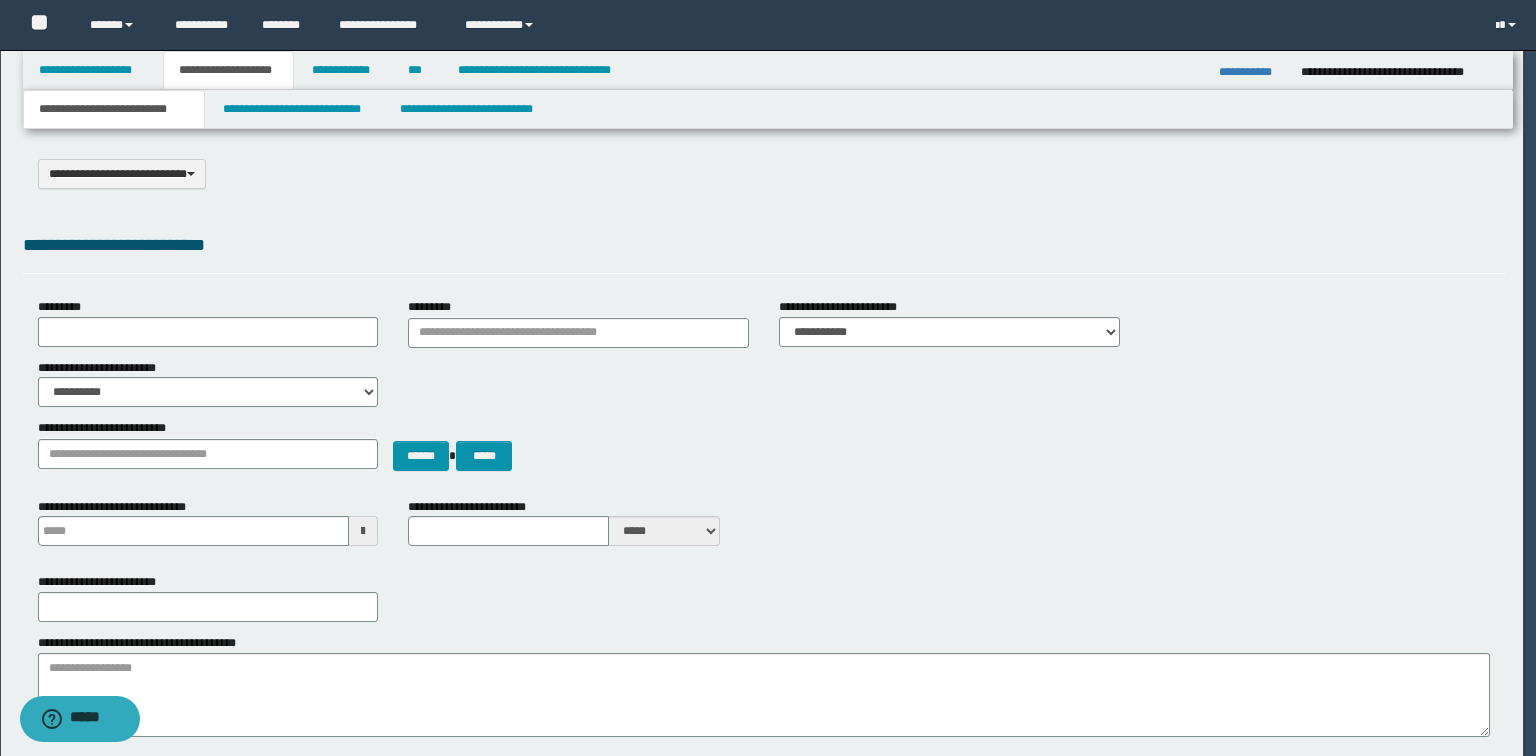 scroll, scrollTop: 0, scrollLeft: 0, axis: both 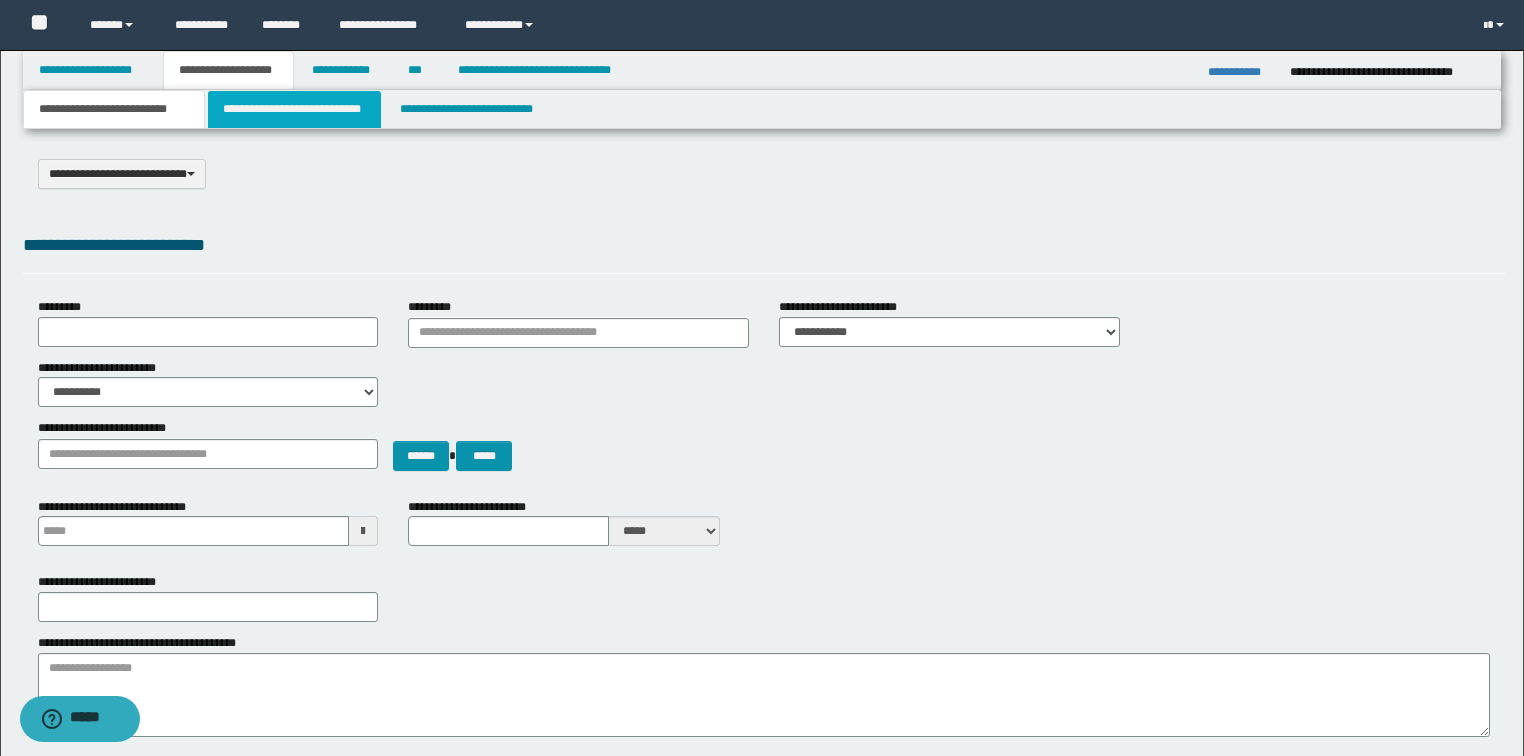 click on "**********" at bounding box center [294, 109] 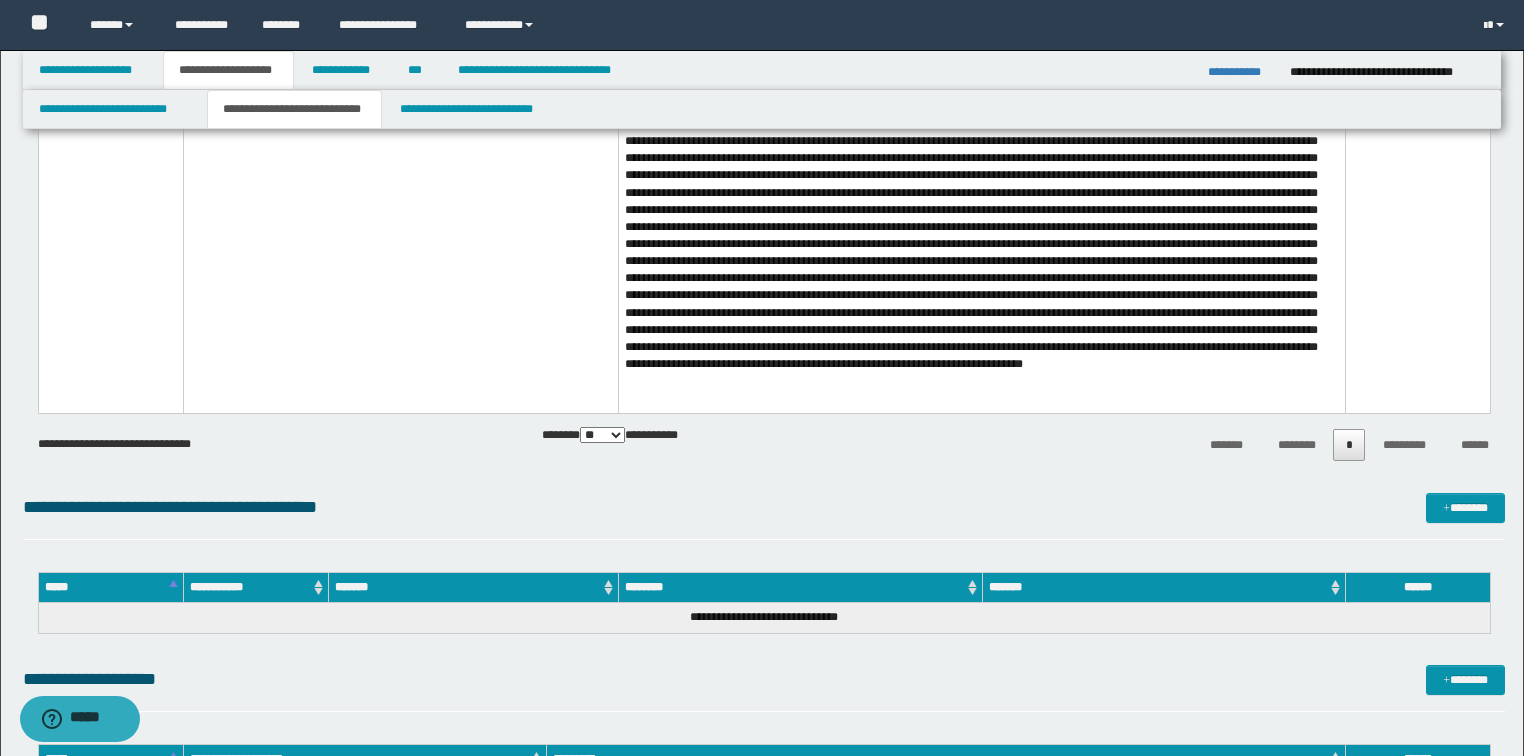 scroll, scrollTop: 1680, scrollLeft: 0, axis: vertical 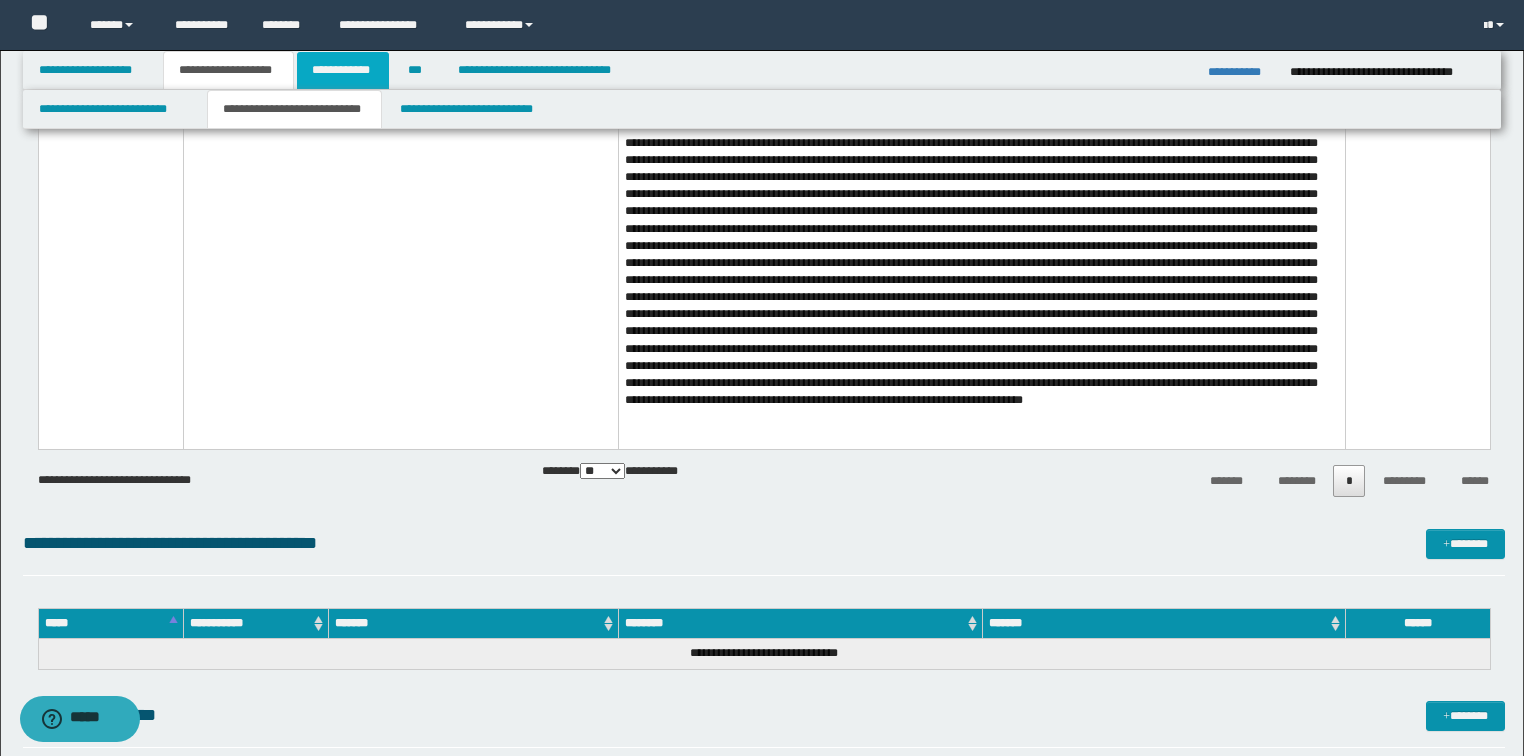 click on "**********" at bounding box center [343, 70] 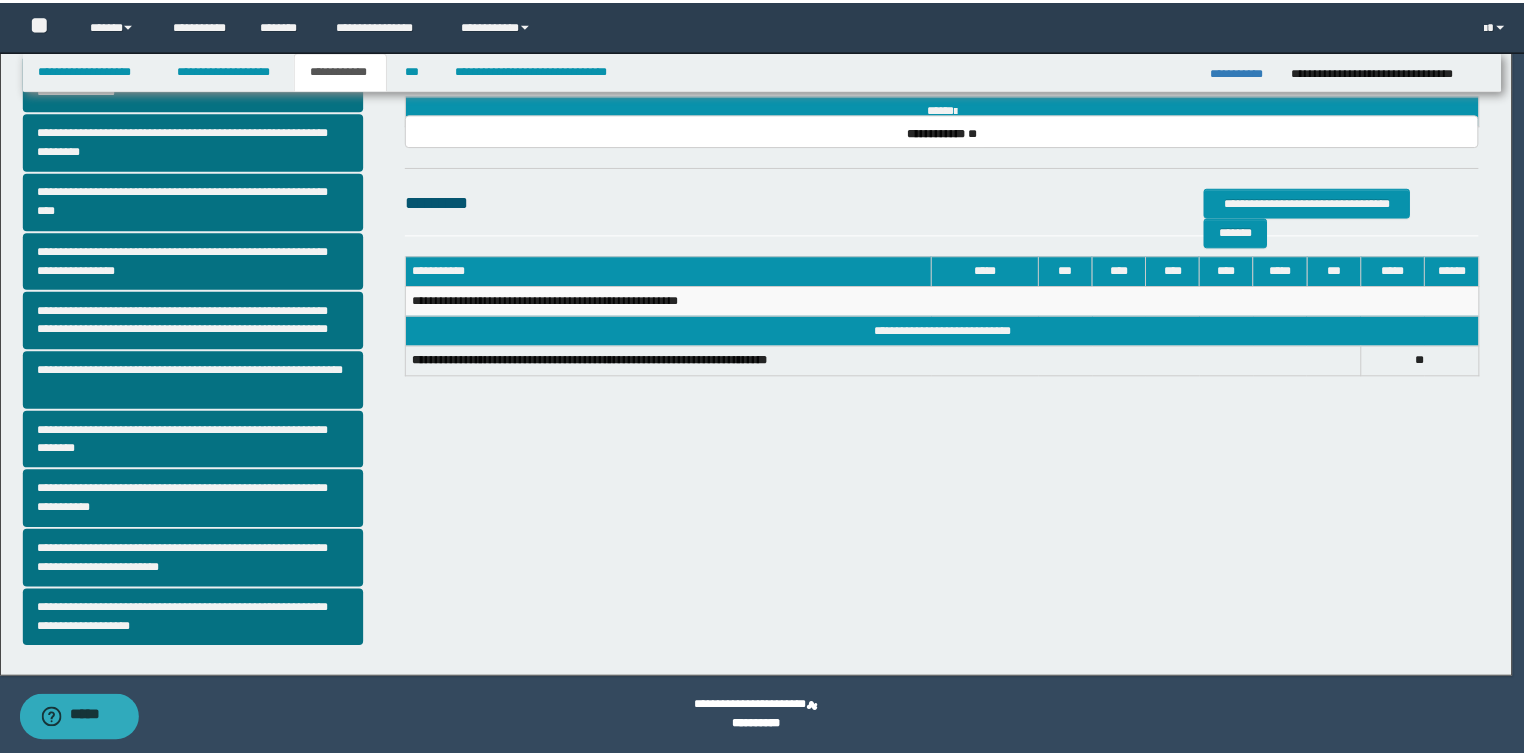 scroll, scrollTop: 317, scrollLeft: 0, axis: vertical 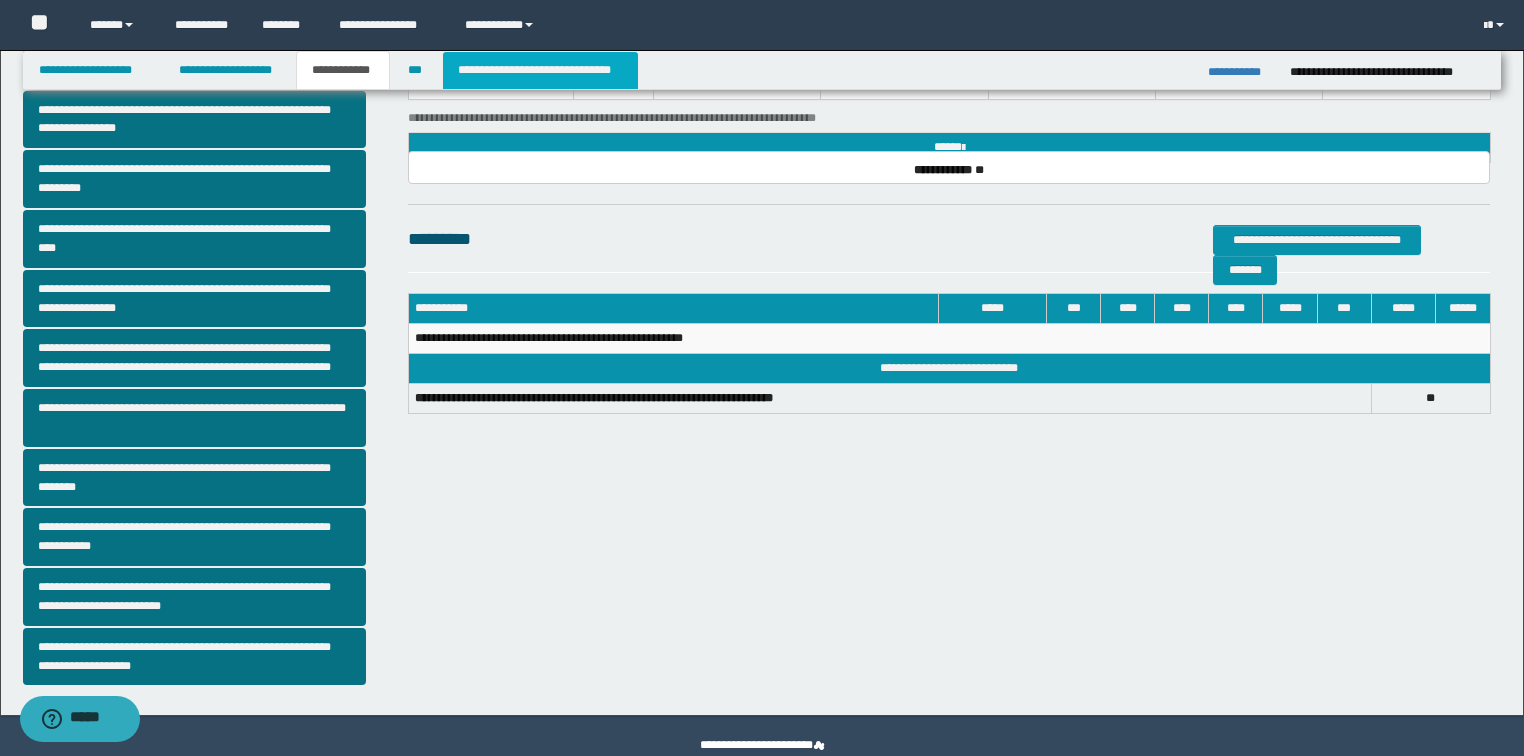 click on "**********" at bounding box center (540, 70) 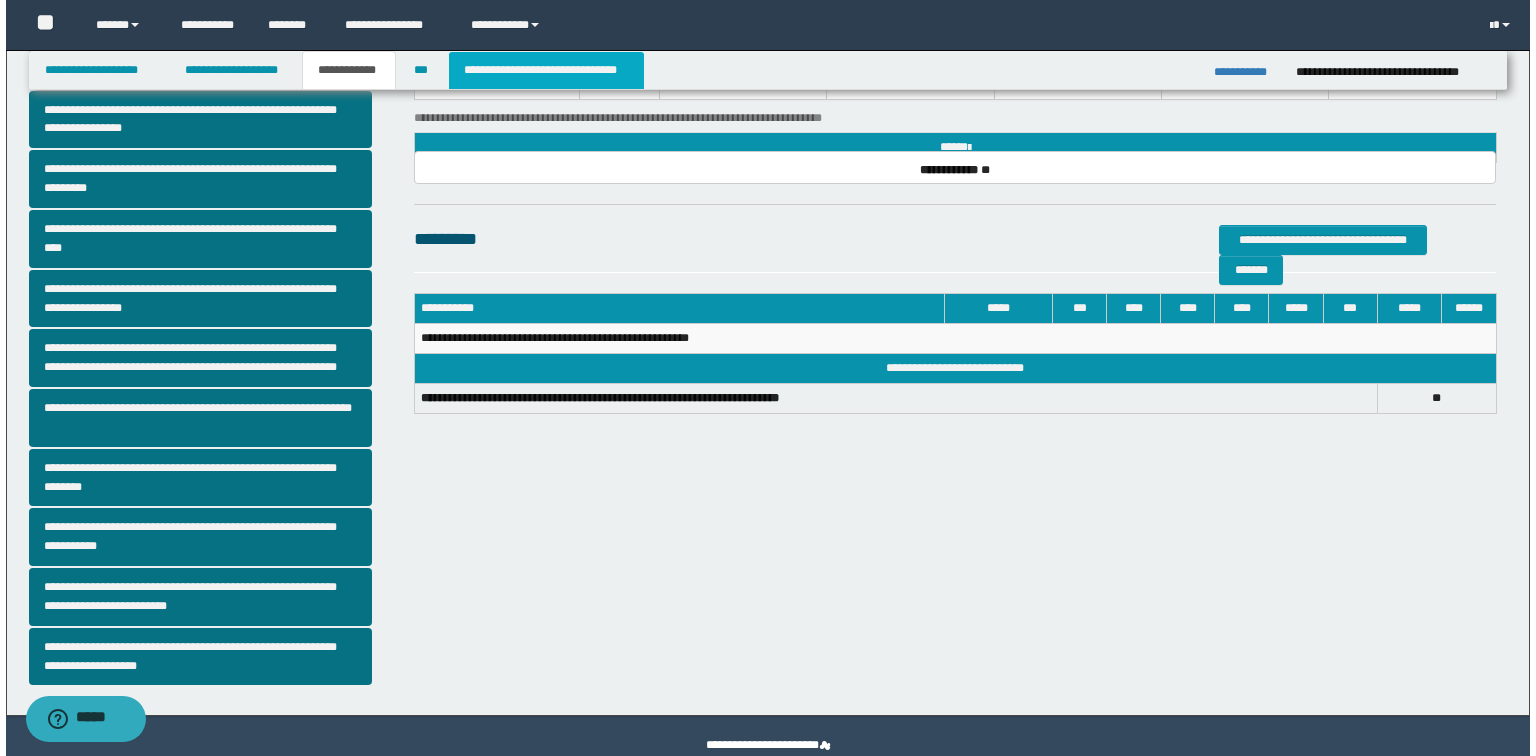 scroll, scrollTop: 0, scrollLeft: 0, axis: both 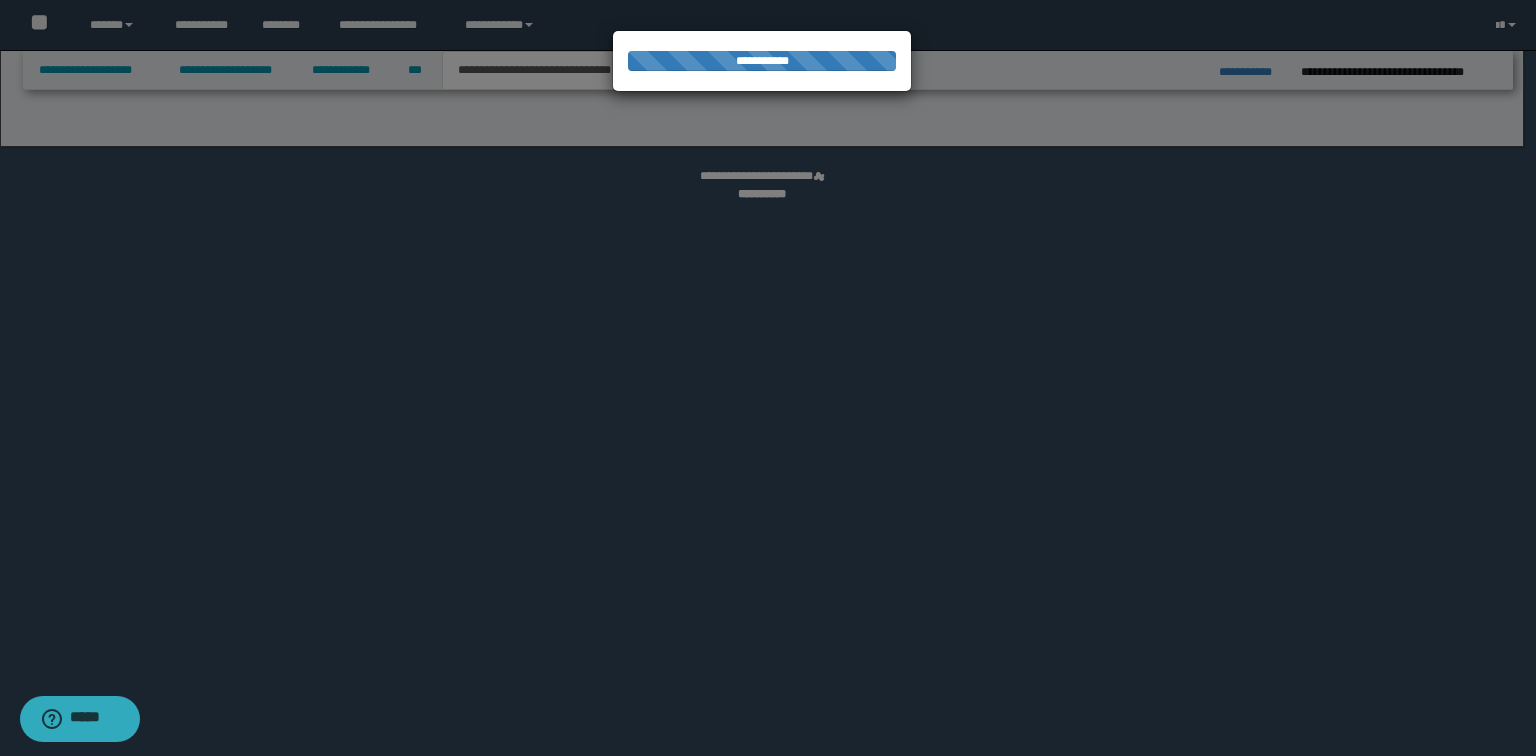 select on "*" 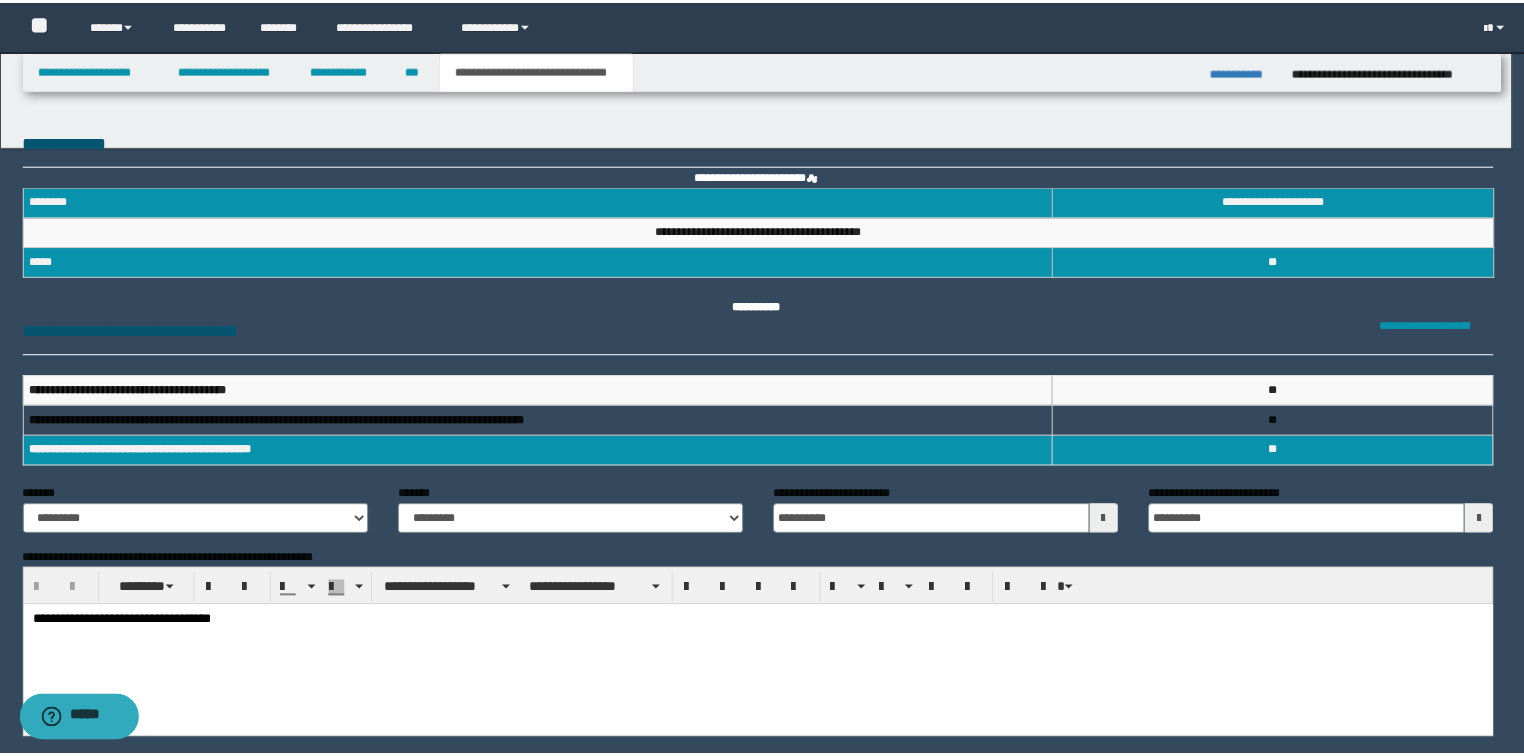 scroll, scrollTop: 0, scrollLeft: 0, axis: both 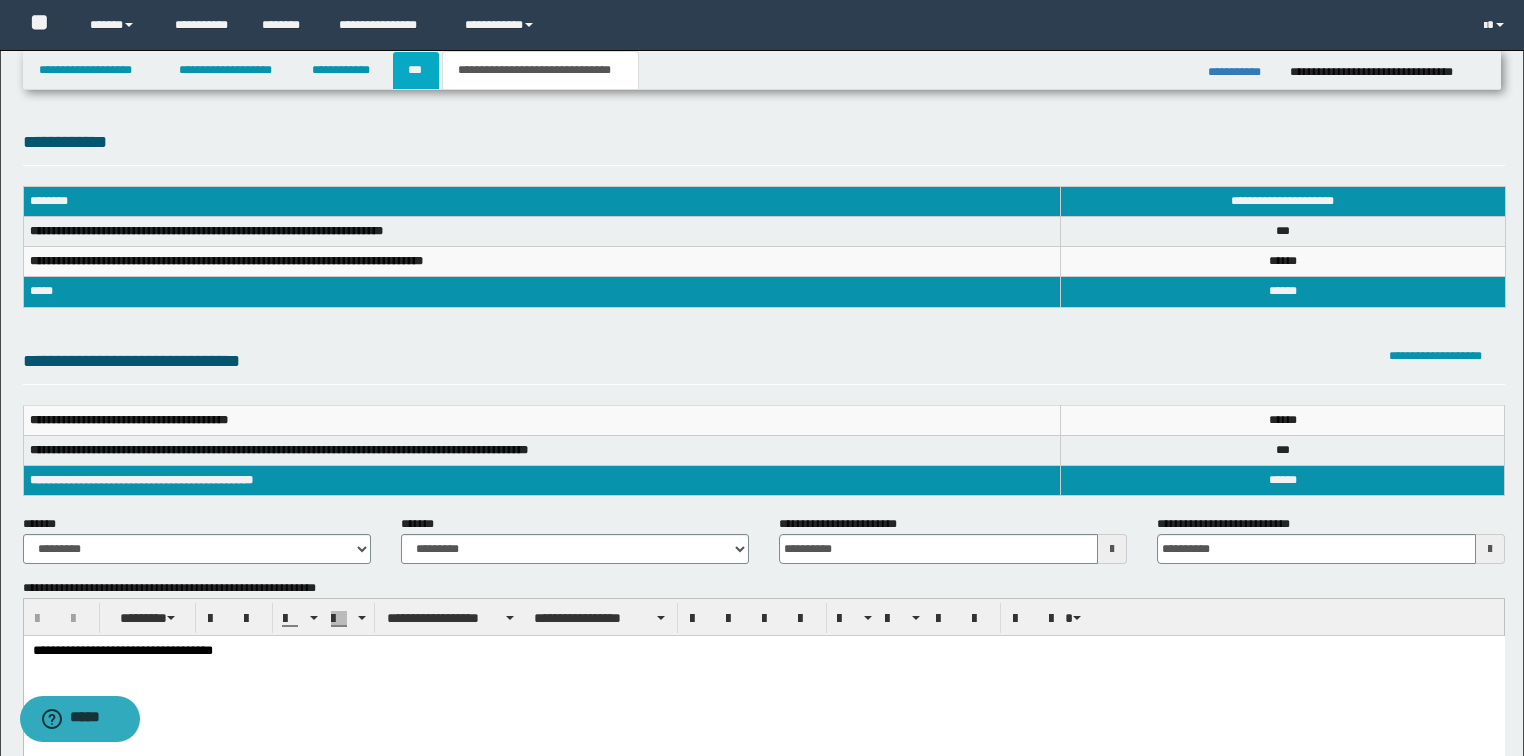 click on "***" at bounding box center (416, 70) 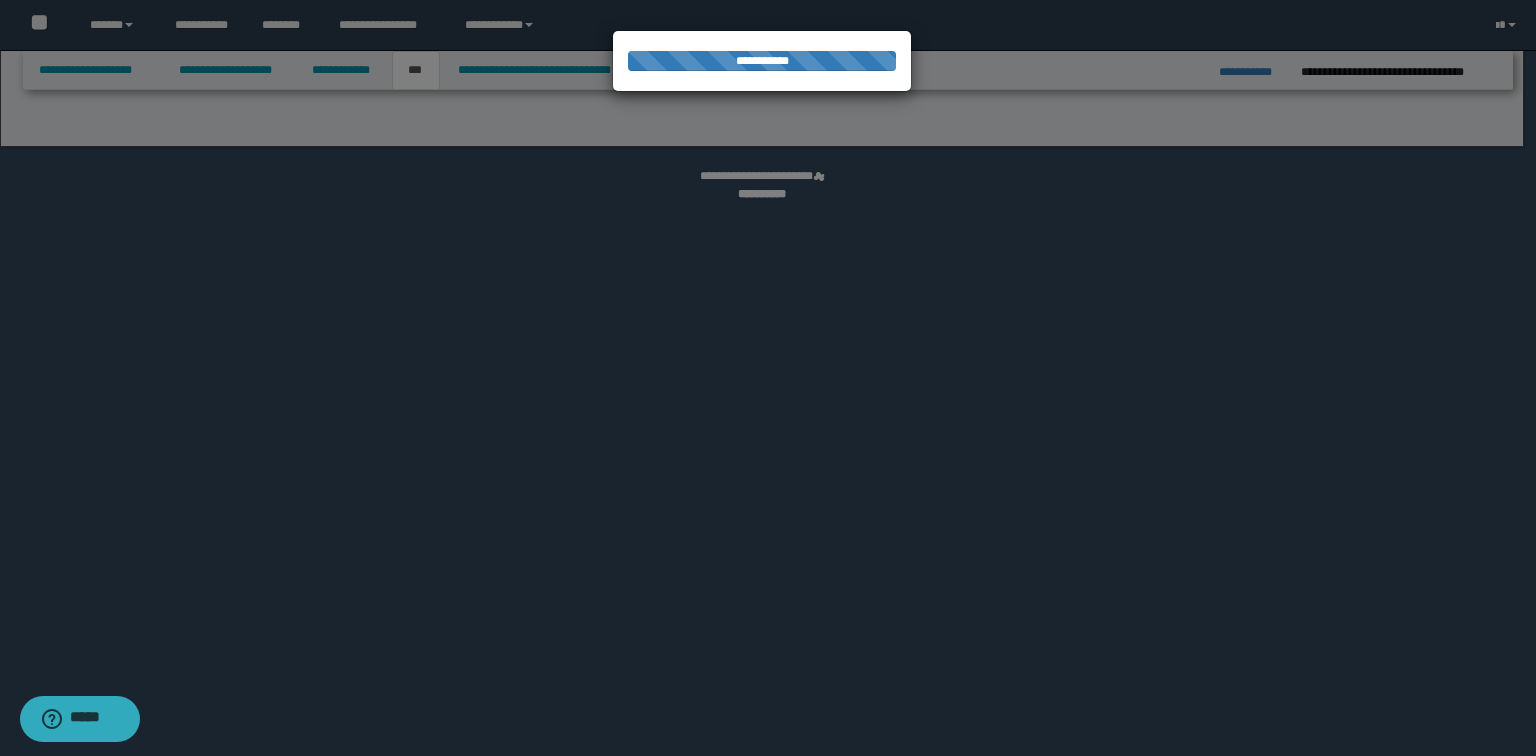 select on "**" 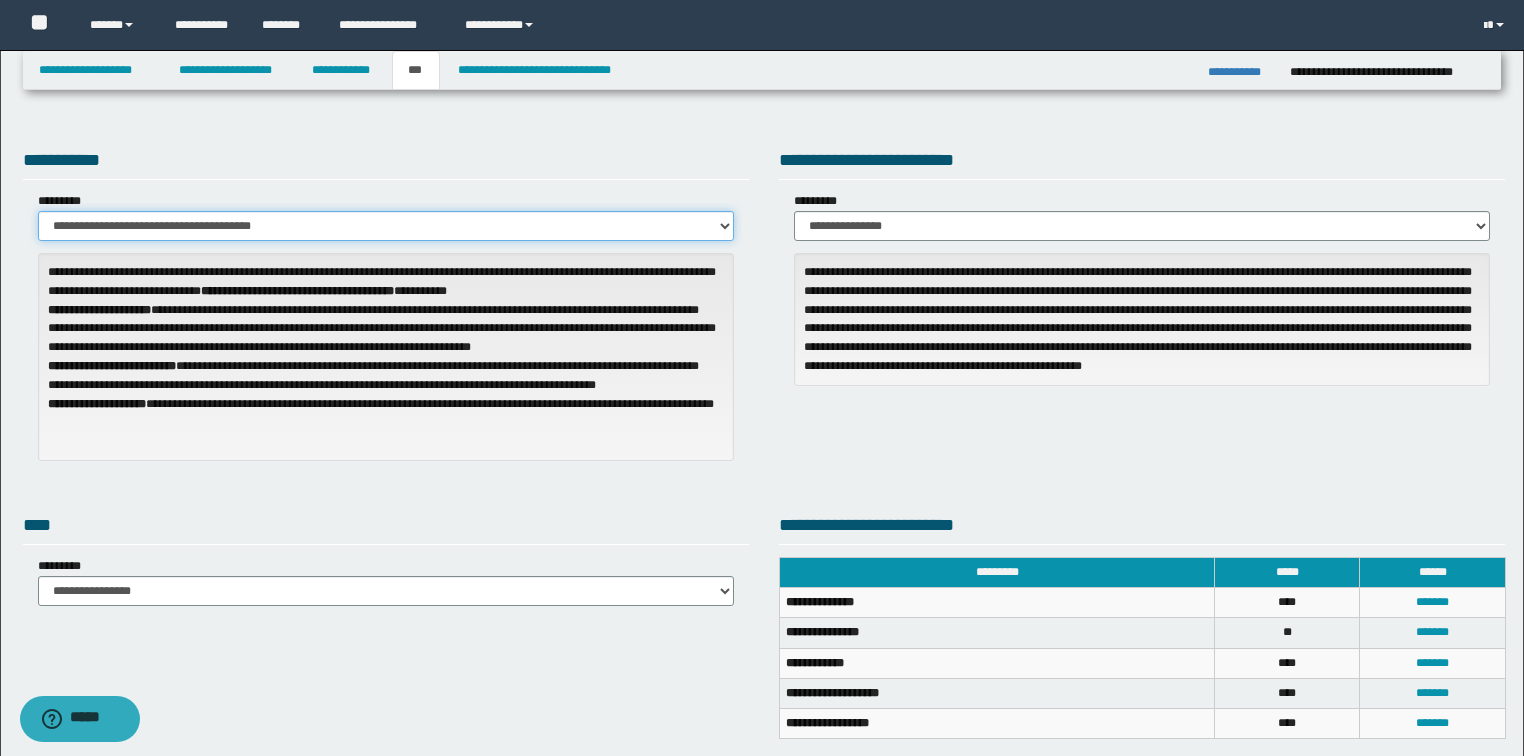 click on "**********" at bounding box center (386, 226) 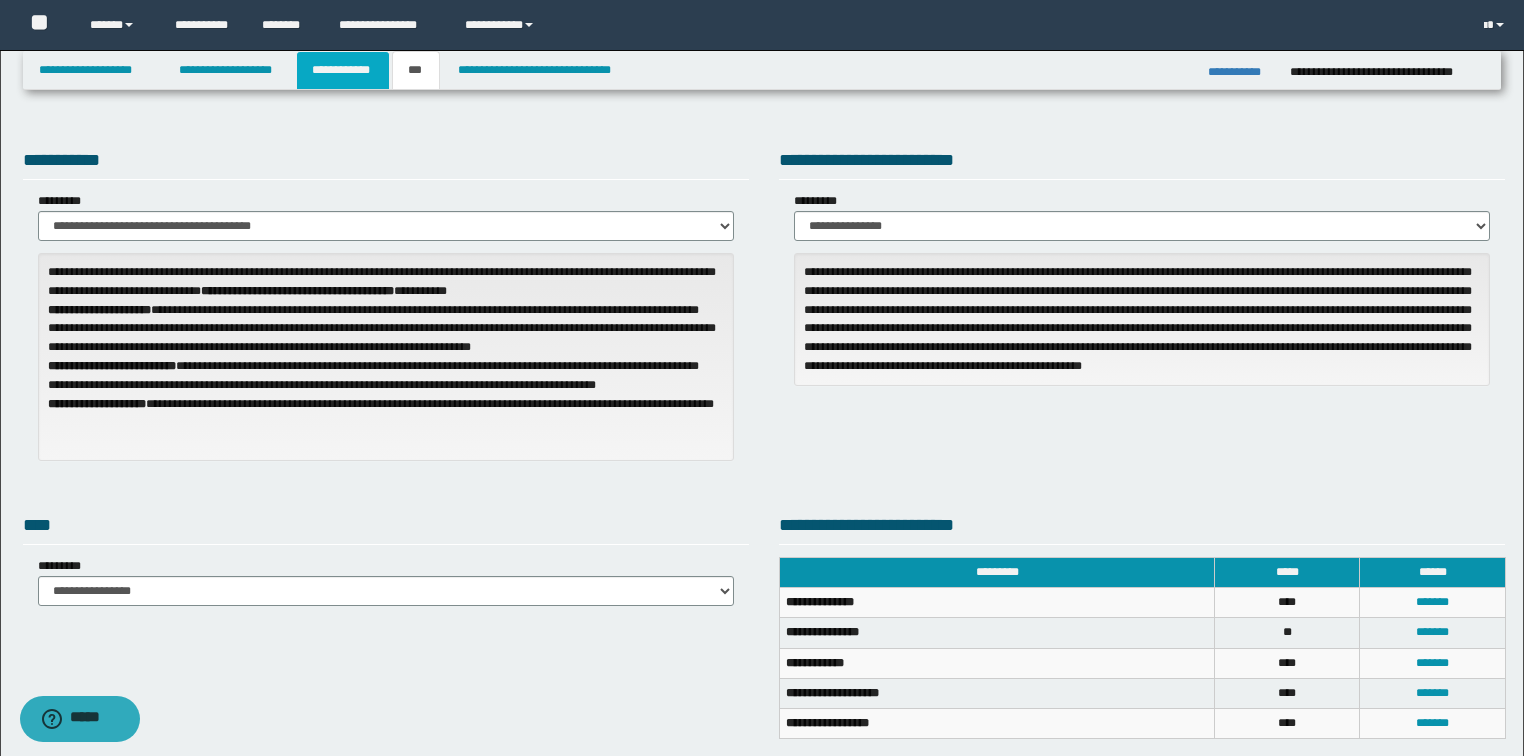 click on "**********" at bounding box center (343, 70) 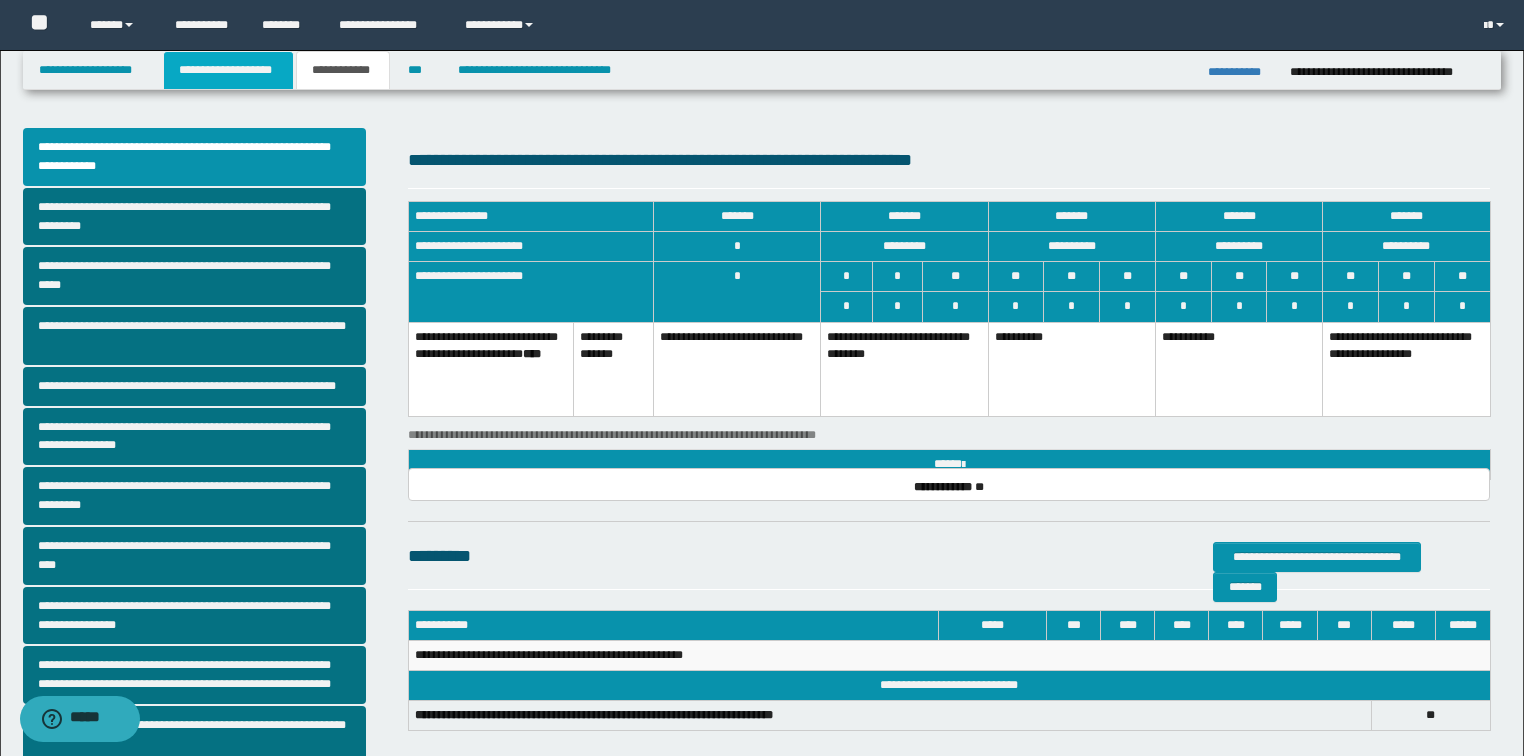 click on "**********" at bounding box center (228, 70) 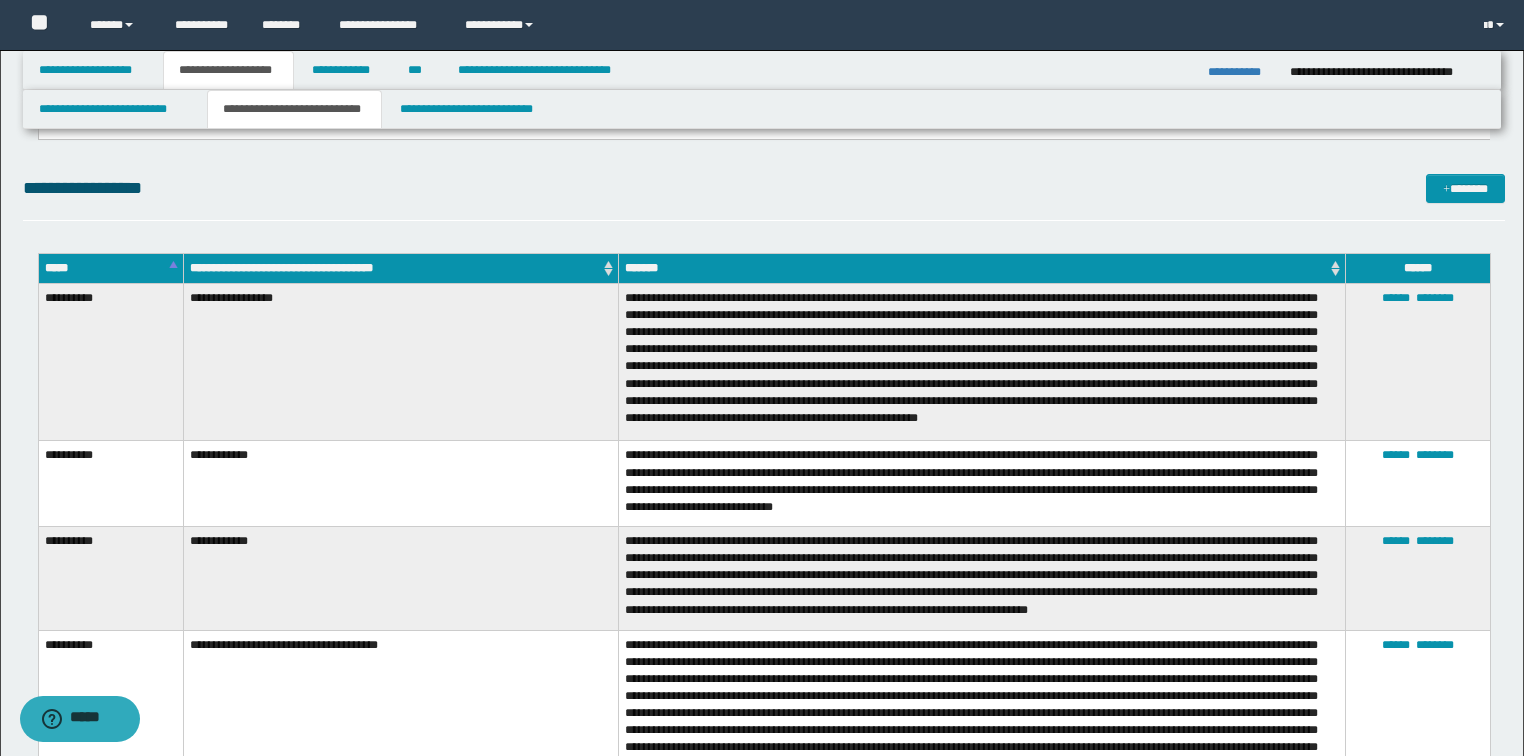 scroll, scrollTop: 880, scrollLeft: 0, axis: vertical 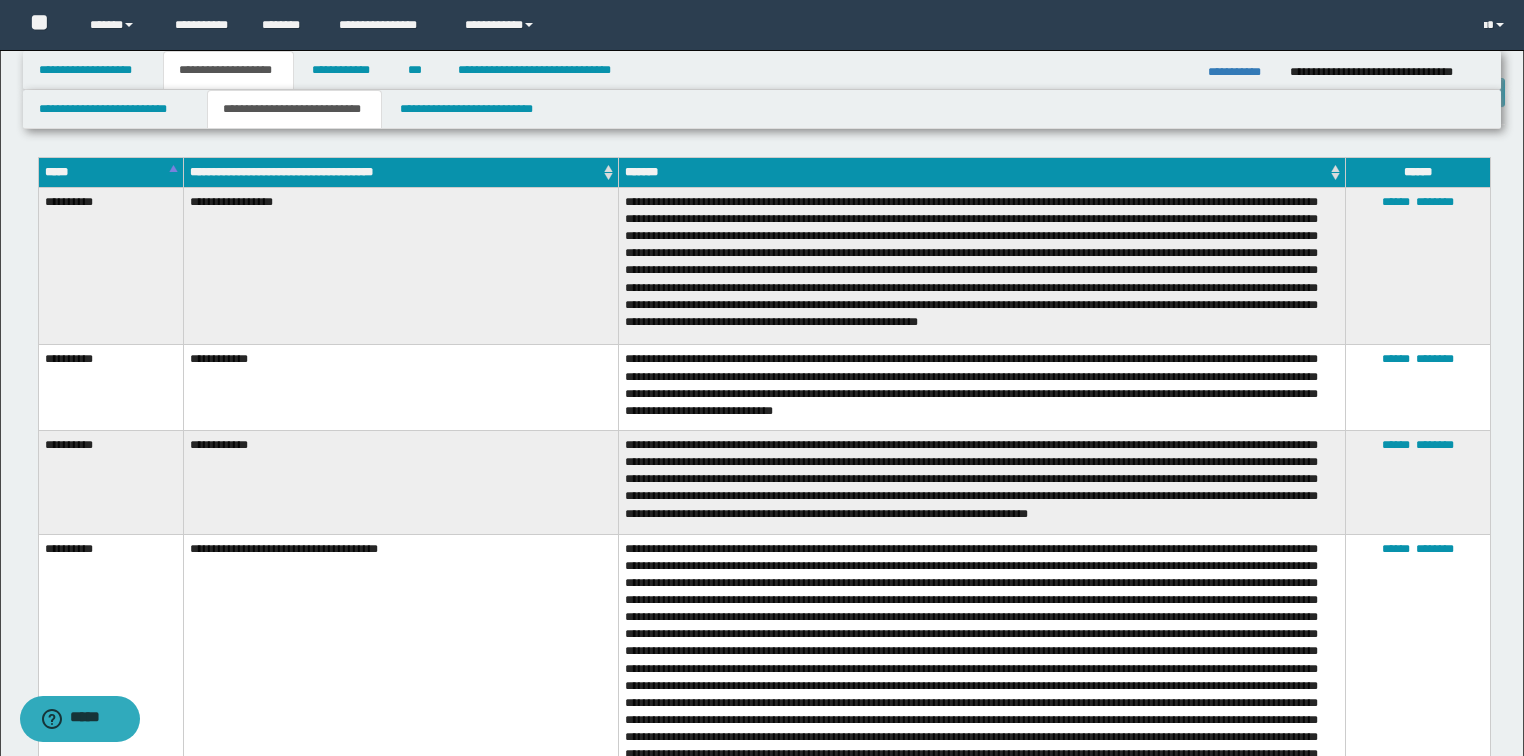 click on "**********" at bounding box center (400, 266) 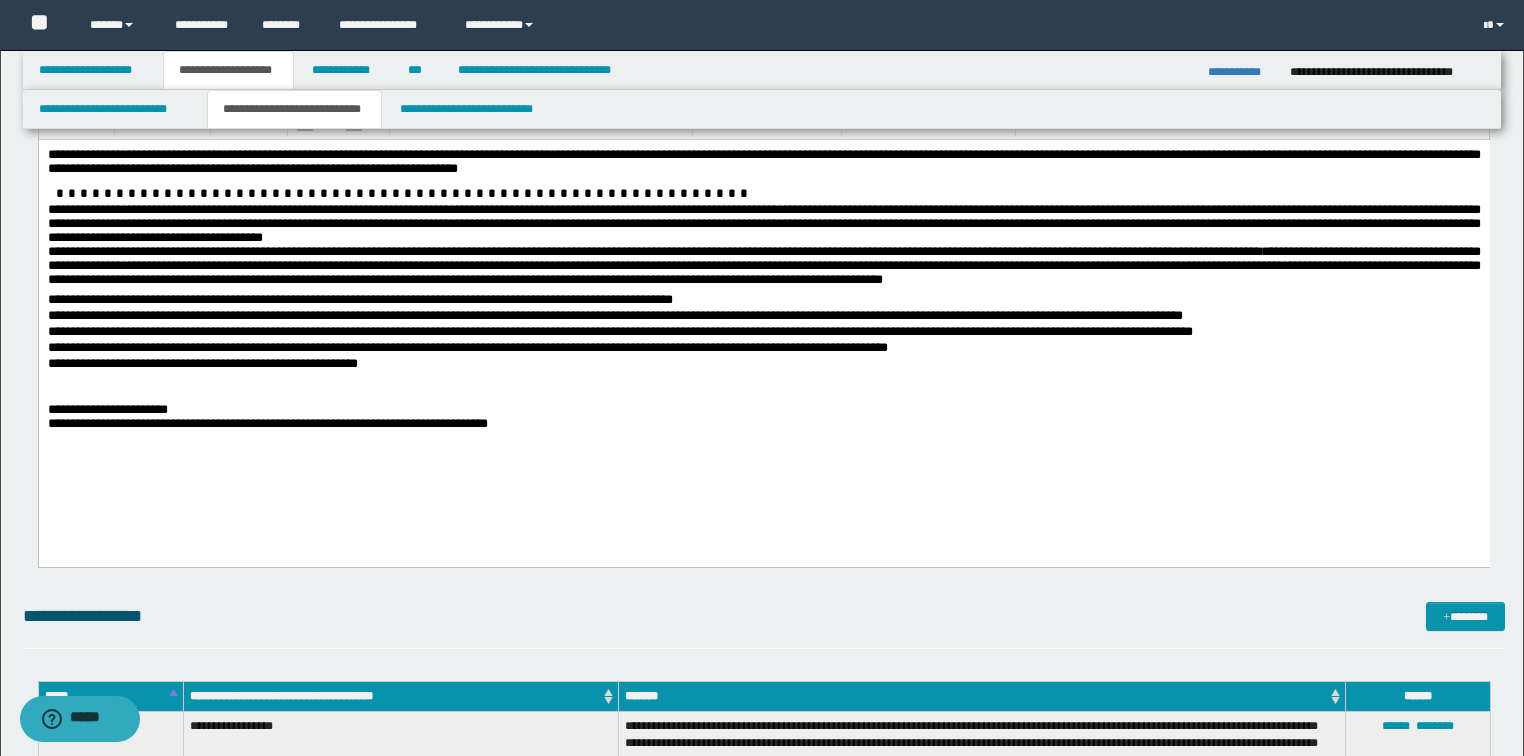 scroll, scrollTop: 320, scrollLeft: 0, axis: vertical 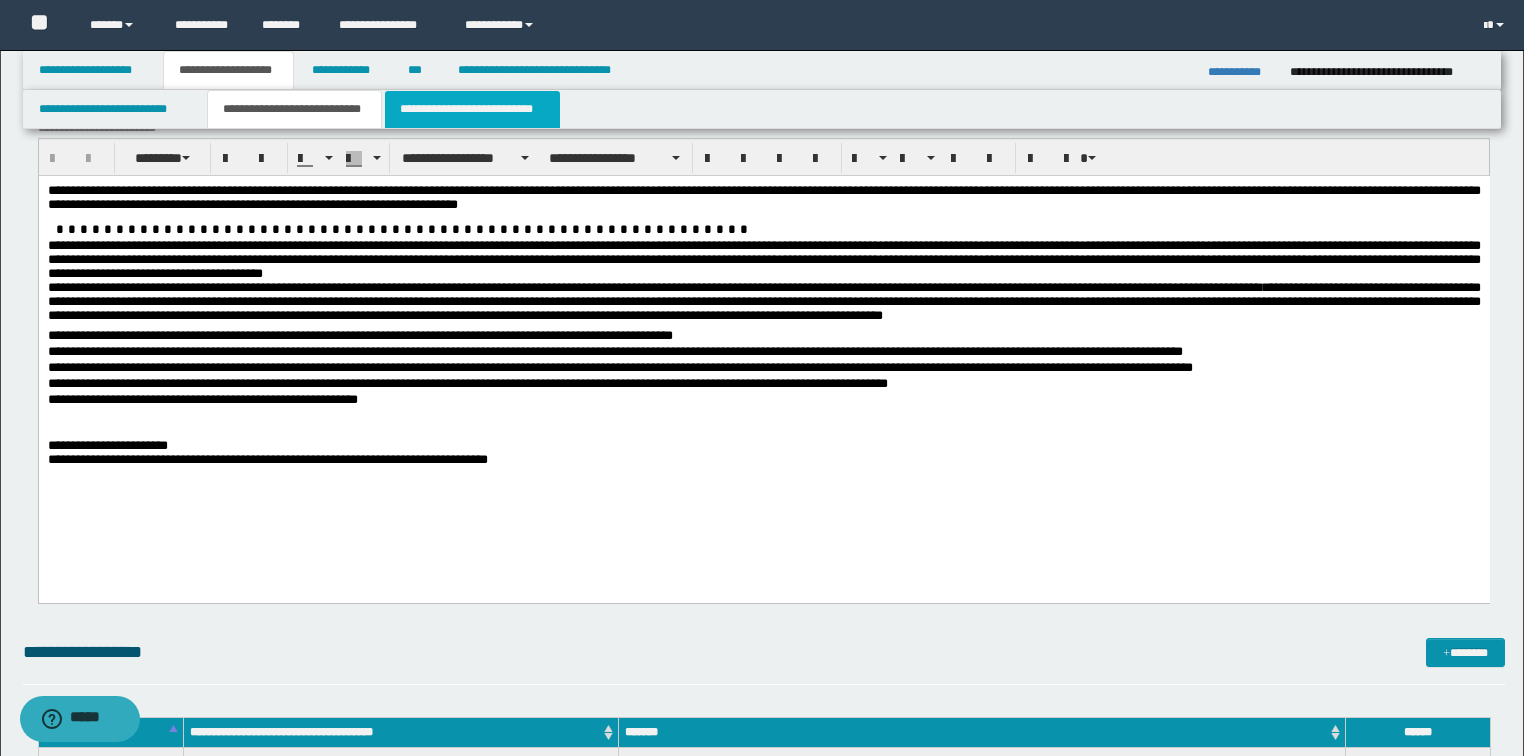 click on "**********" at bounding box center [472, 109] 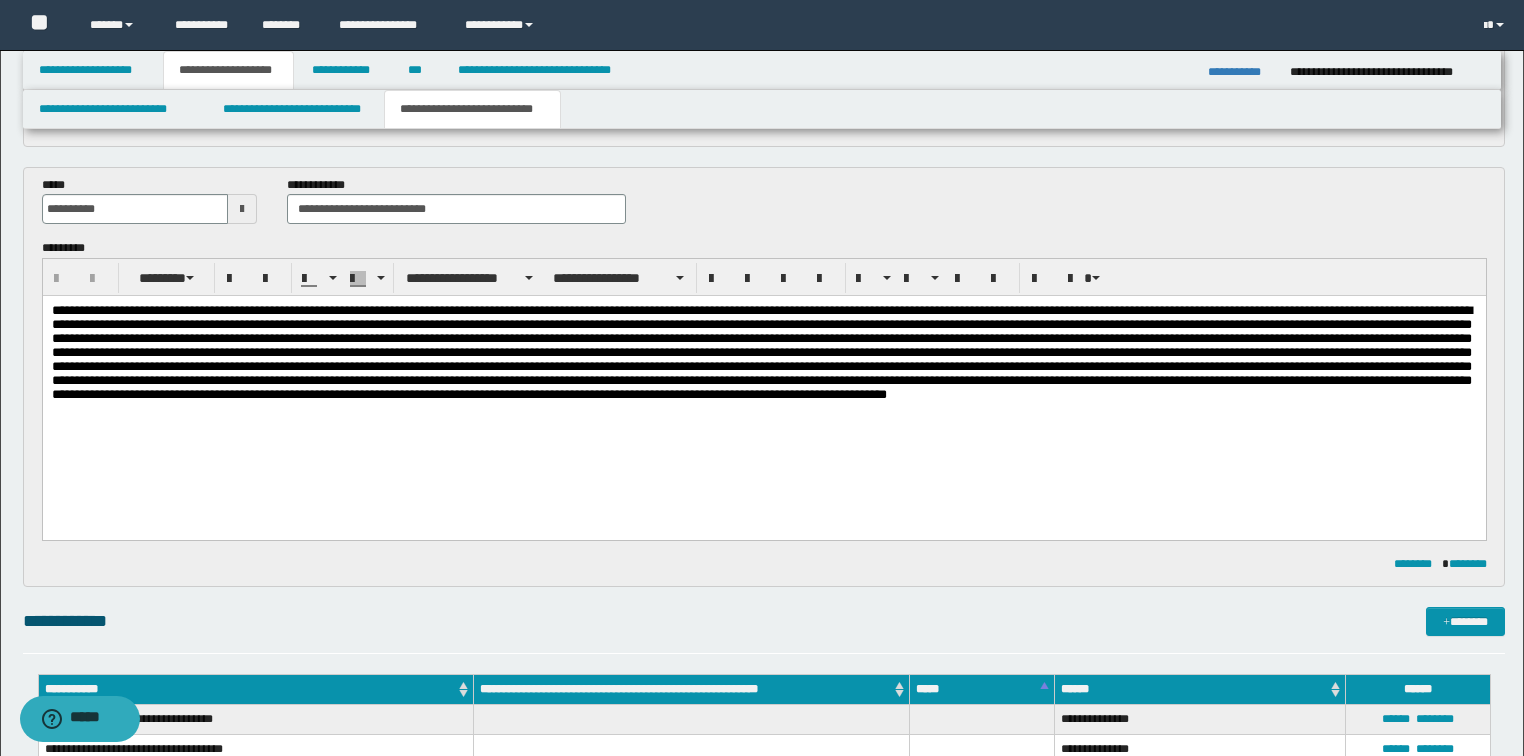 scroll, scrollTop: 400, scrollLeft: 0, axis: vertical 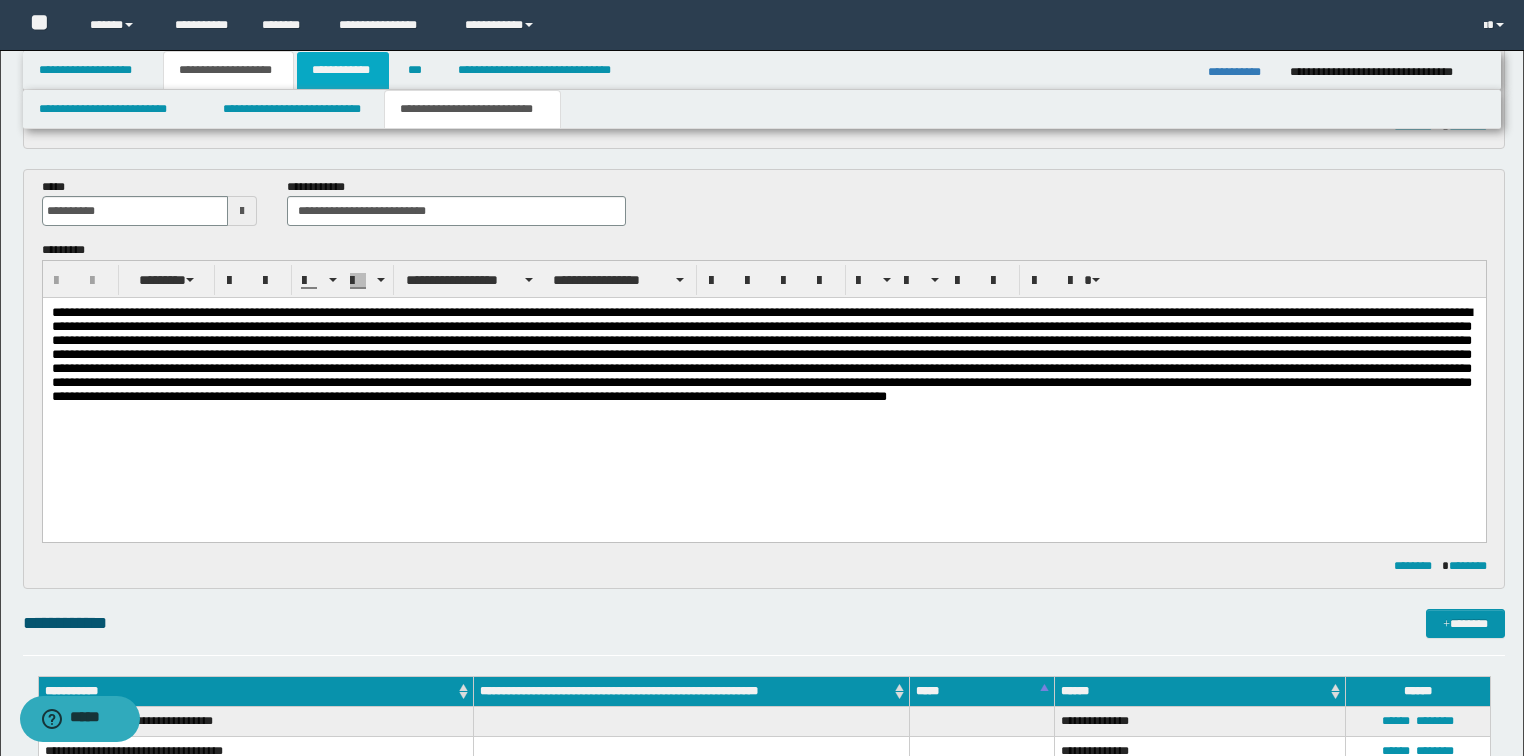 click on "**********" at bounding box center [343, 70] 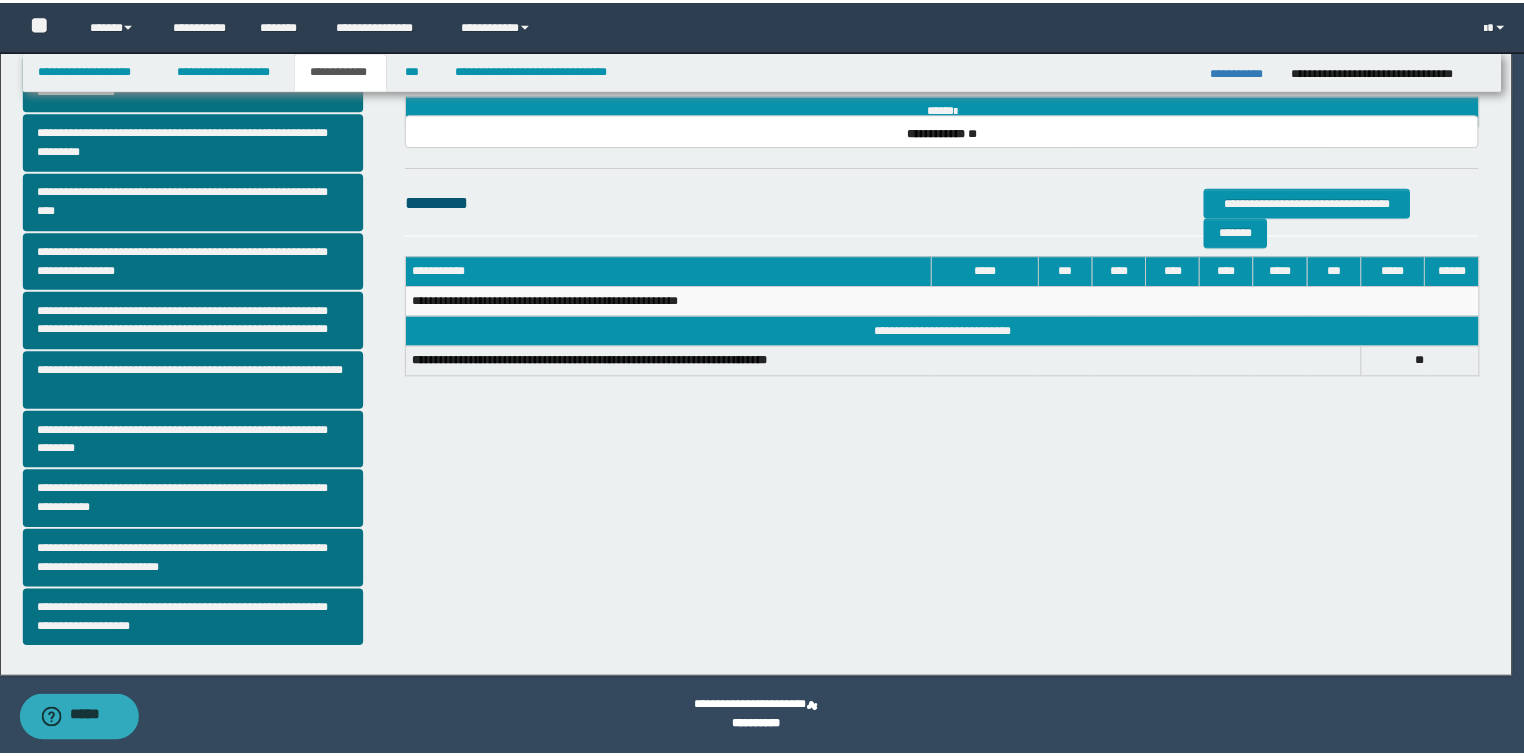 scroll, scrollTop: 317, scrollLeft: 0, axis: vertical 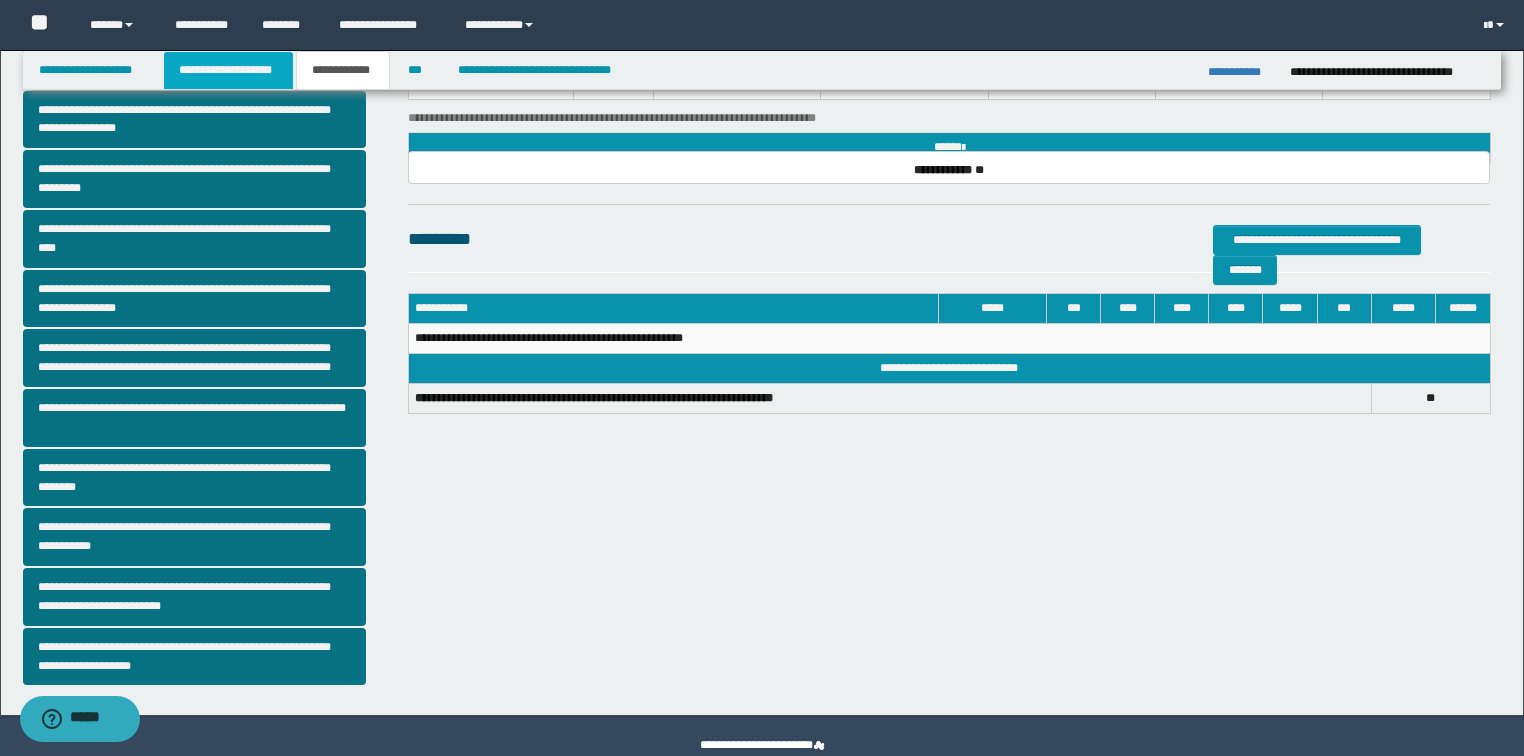 click on "**********" at bounding box center (228, 70) 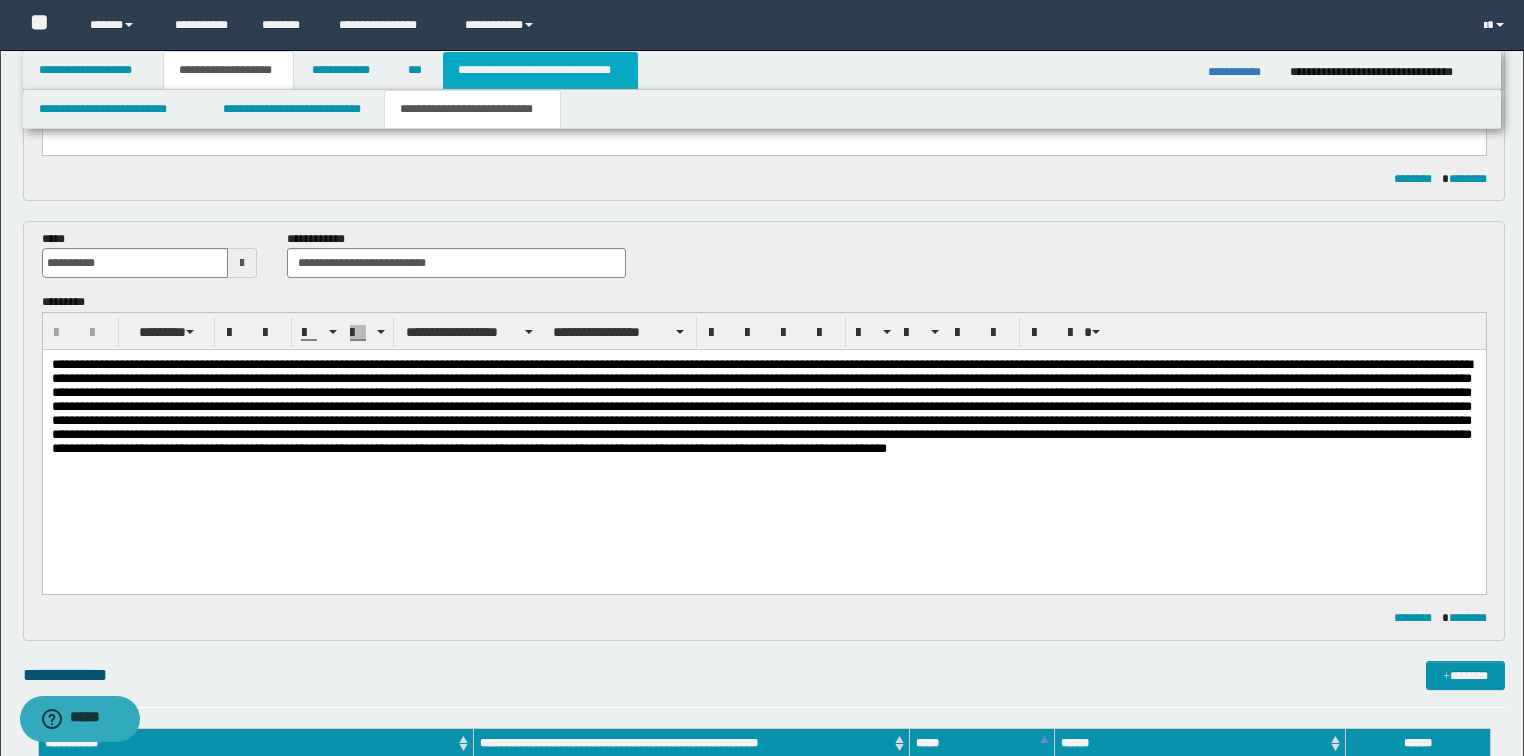 click on "**********" at bounding box center (540, 70) 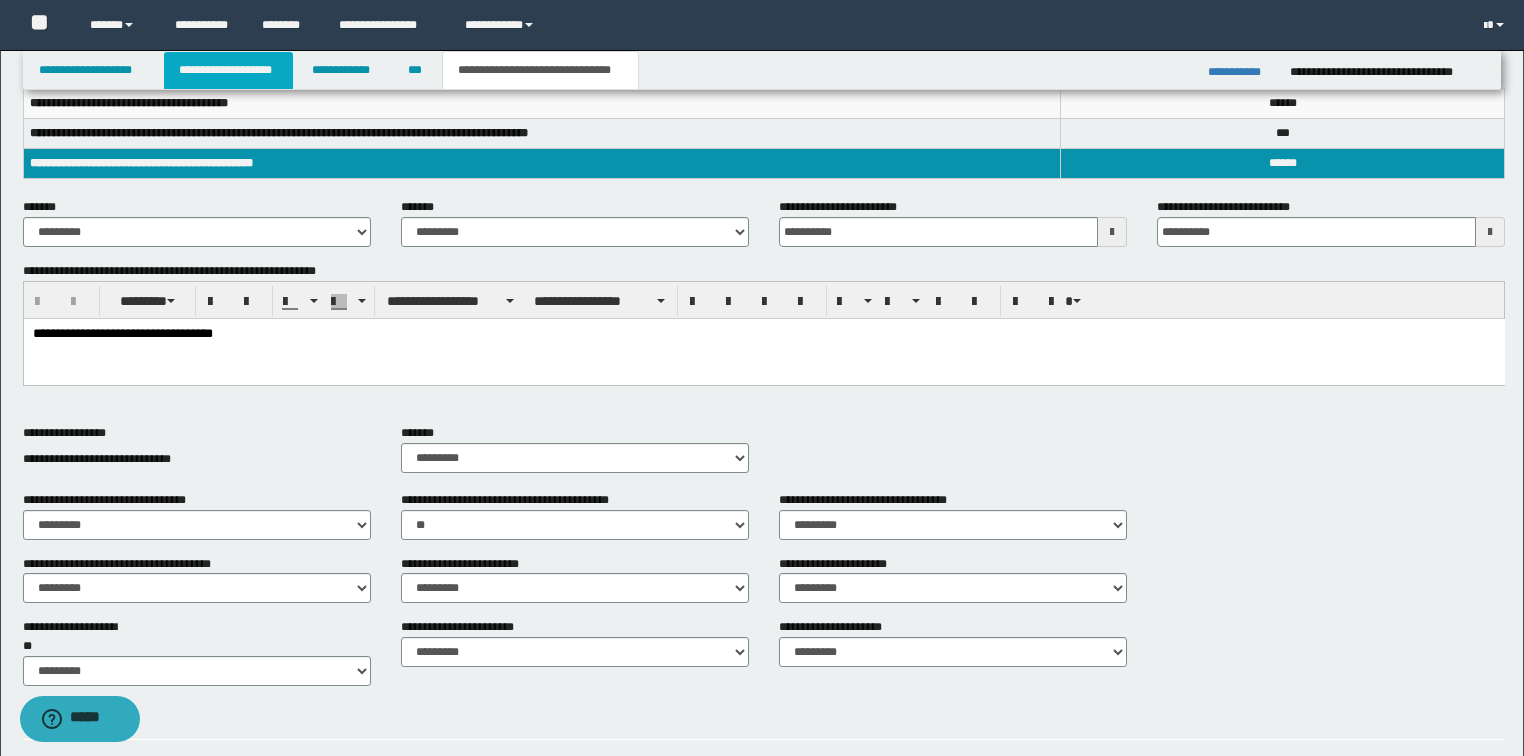 click on "**********" at bounding box center (228, 70) 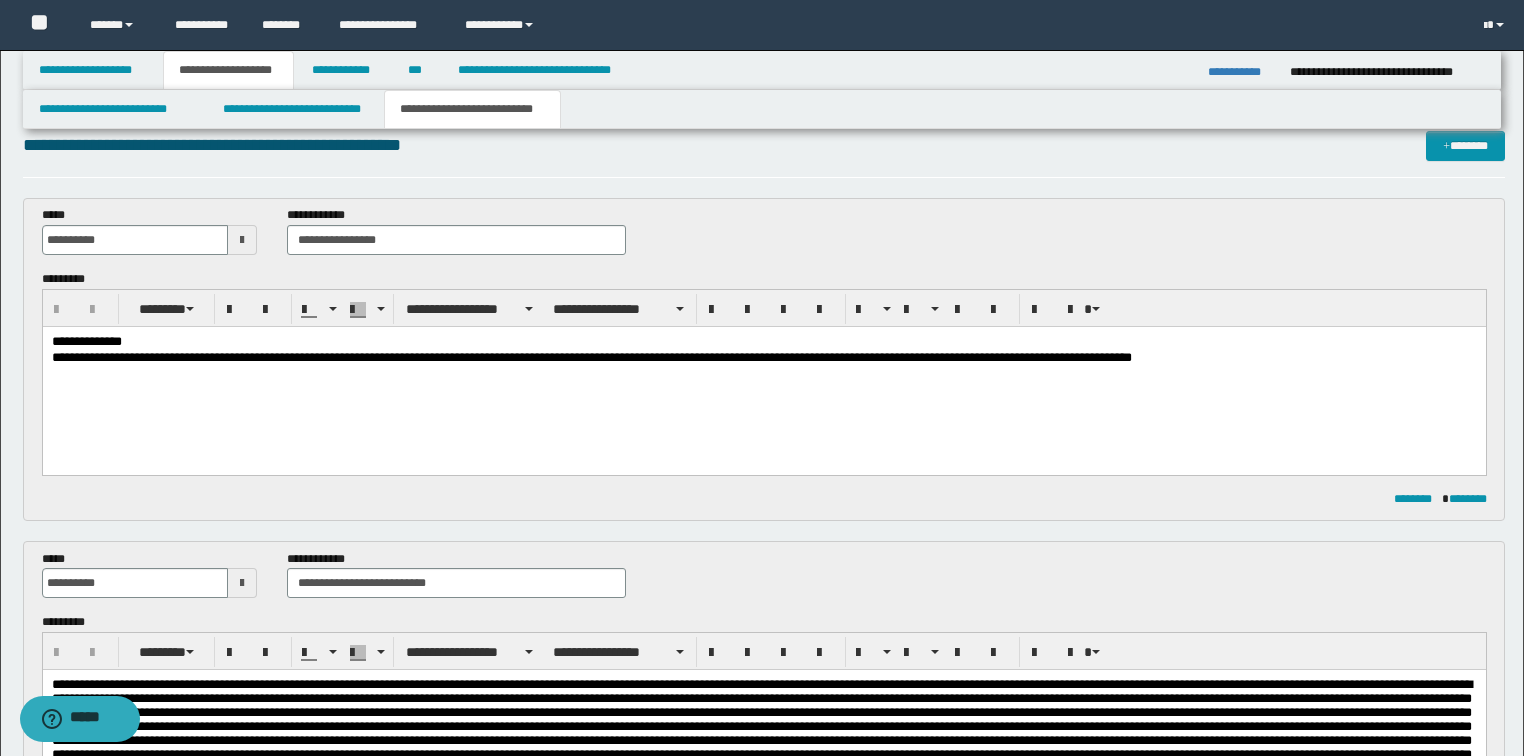scroll, scrollTop: 0, scrollLeft: 0, axis: both 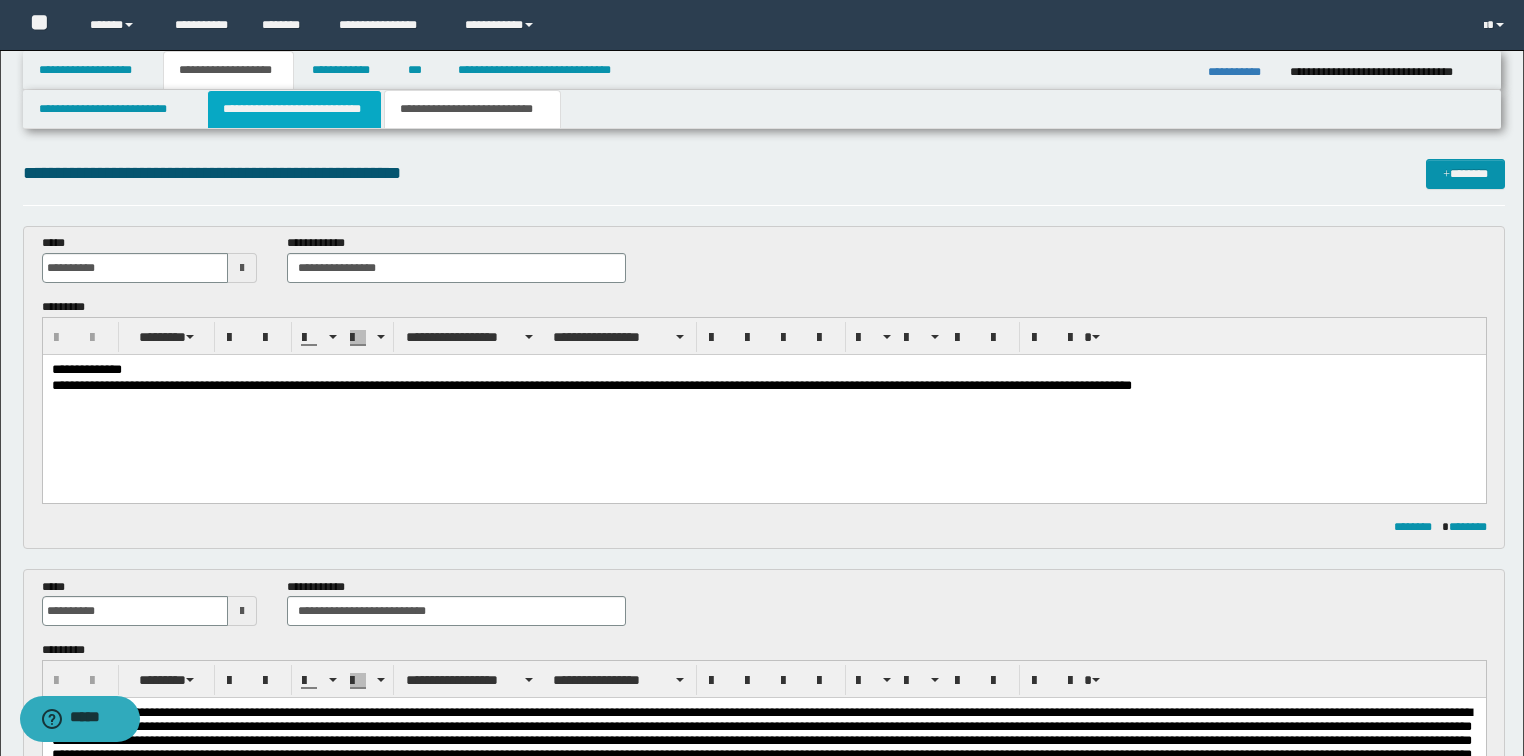 click on "**********" at bounding box center (294, 109) 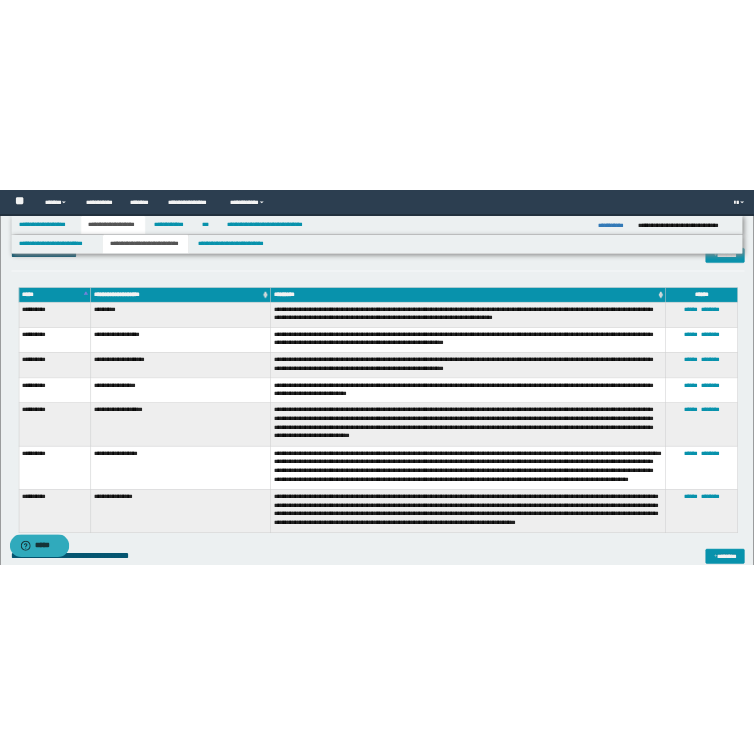 scroll, scrollTop: 4025, scrollLeft: 0, axis: vertical 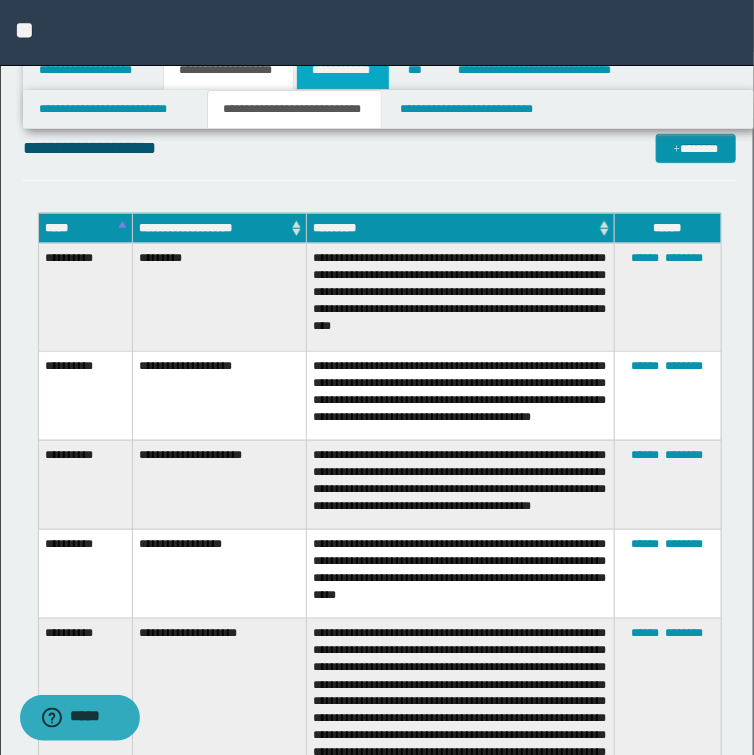 click on "**********" at bounding box center (343, 70) 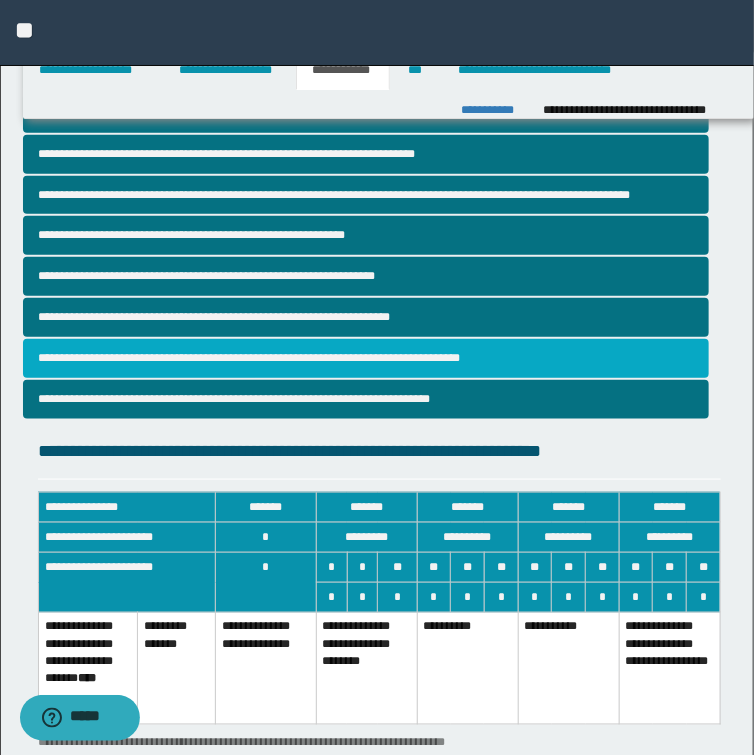 scroll, scrollTop: 171, scrollLeft: 0, axis: vertical 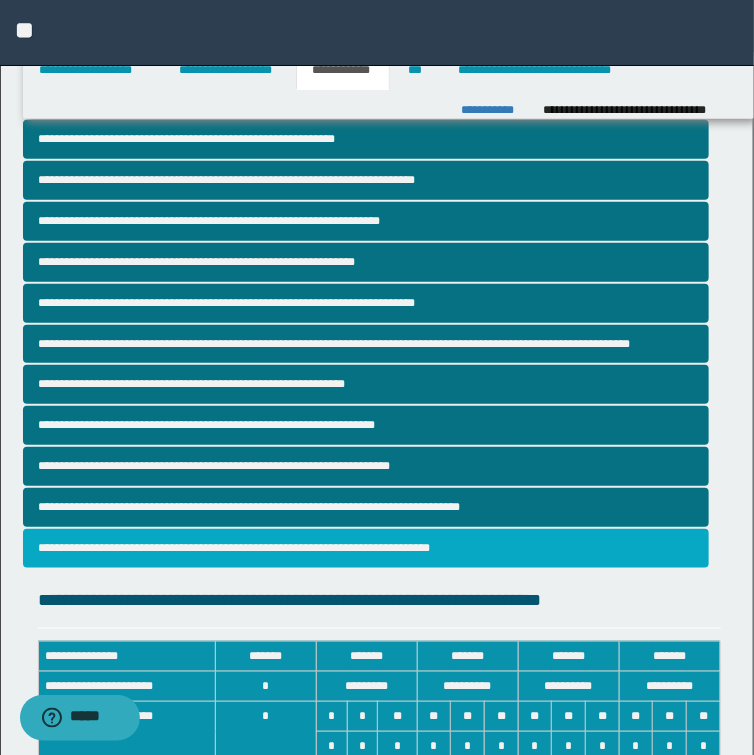 click on "**********" at bounding box center (366, 548) 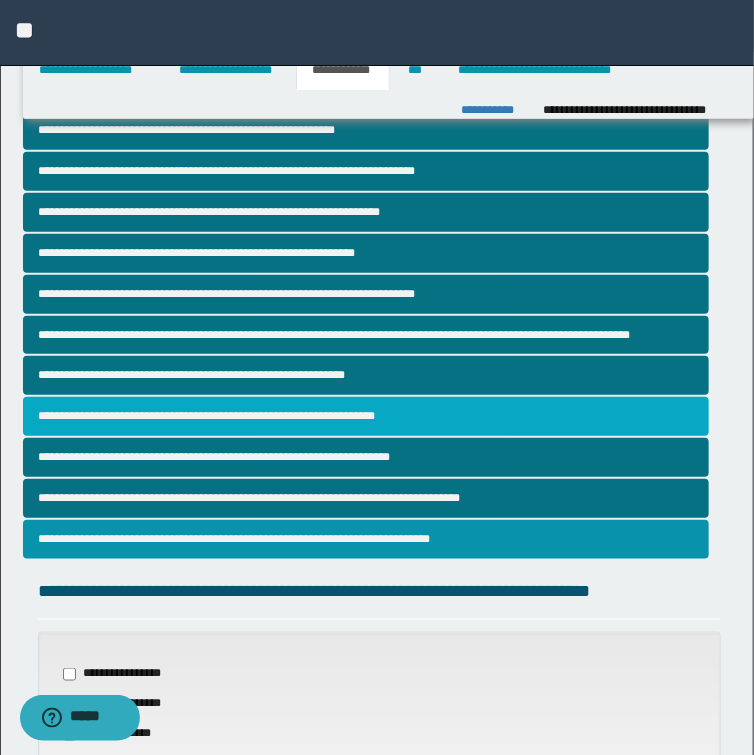 scroll, scrollTop: 160, scrollLeft: 0, axis: vertical 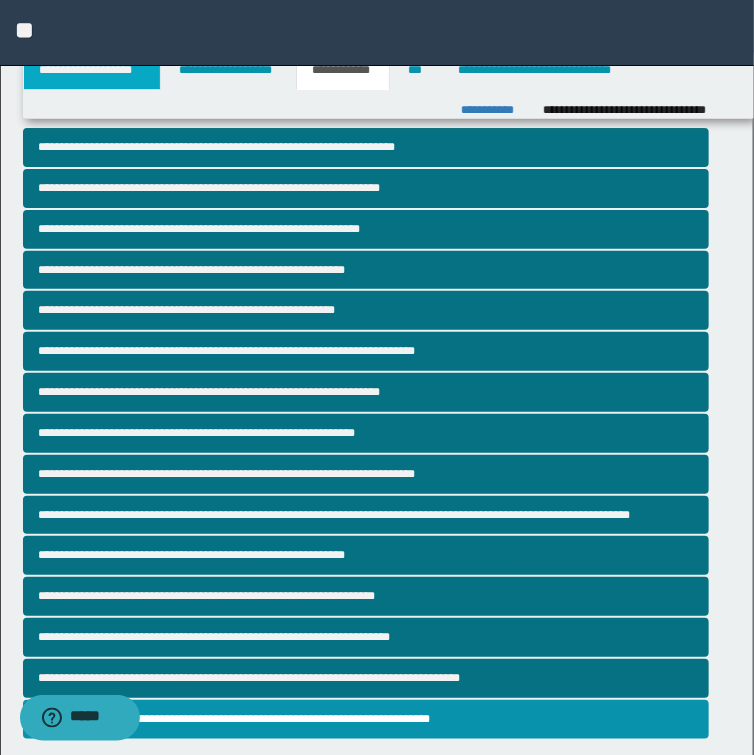 click on "**********" at bounding box center [92, 70] 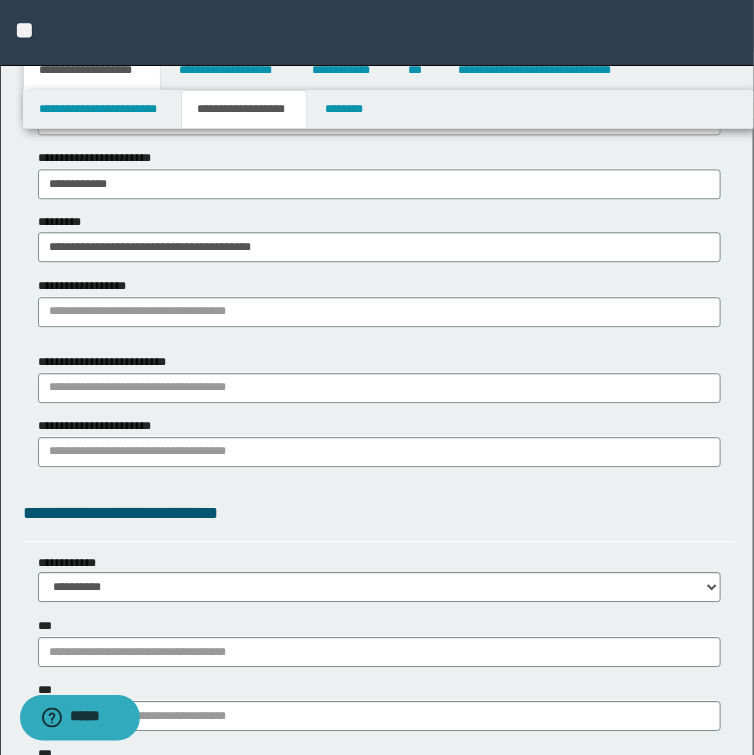 scroll, scrollTop: 1612, scrollLeft: 0, axis: vertical 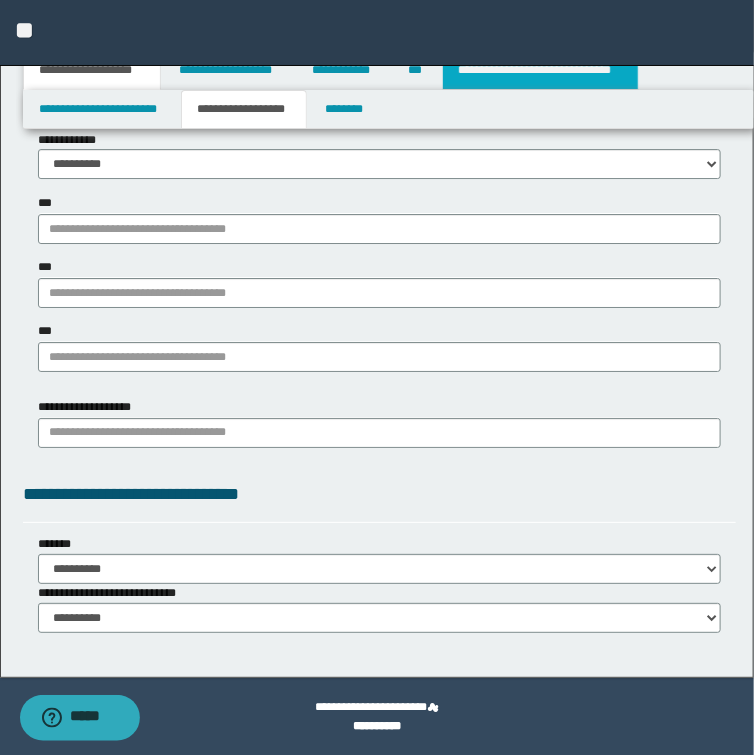 click on "**********" at bounding box center [540, 70] 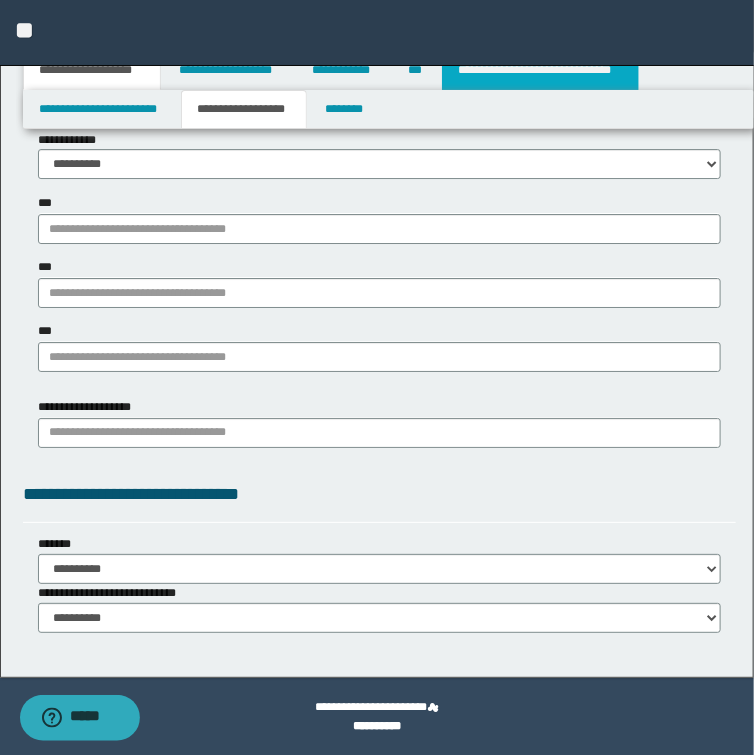 scroll, scrollTop: 1350, scrollLeft: 0, axis: vertical 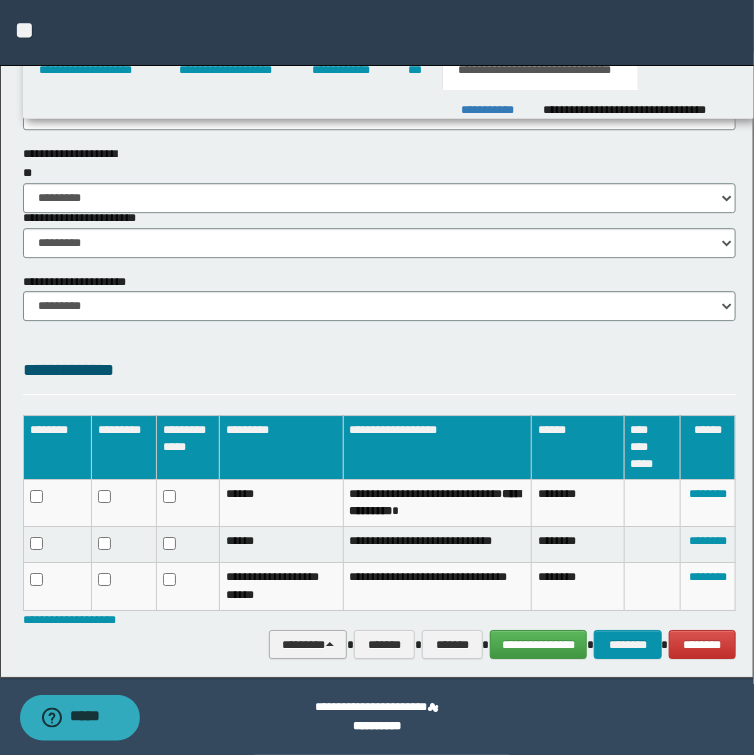 click on "********" at bounding box center [308, 645] 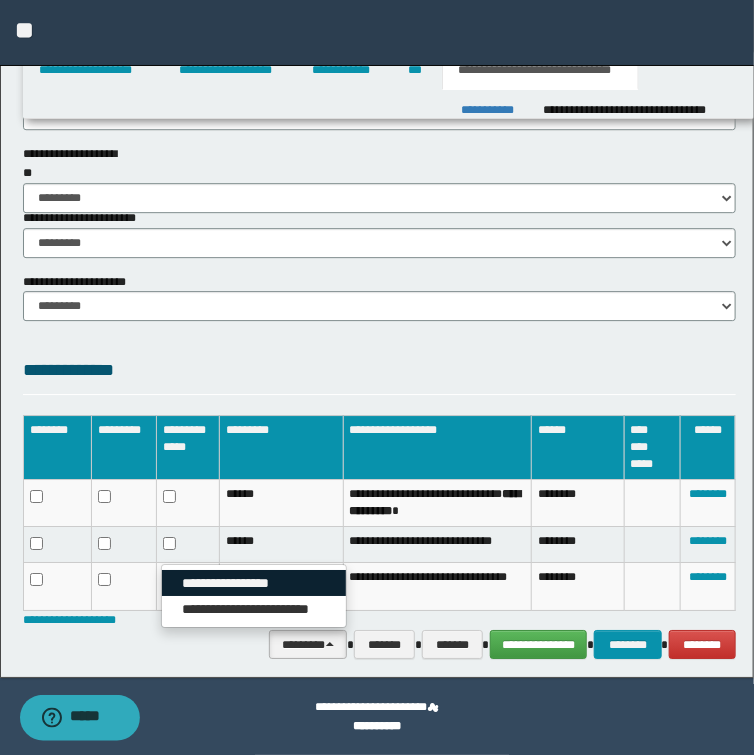click on "**********" at bounding box center [254, 583] 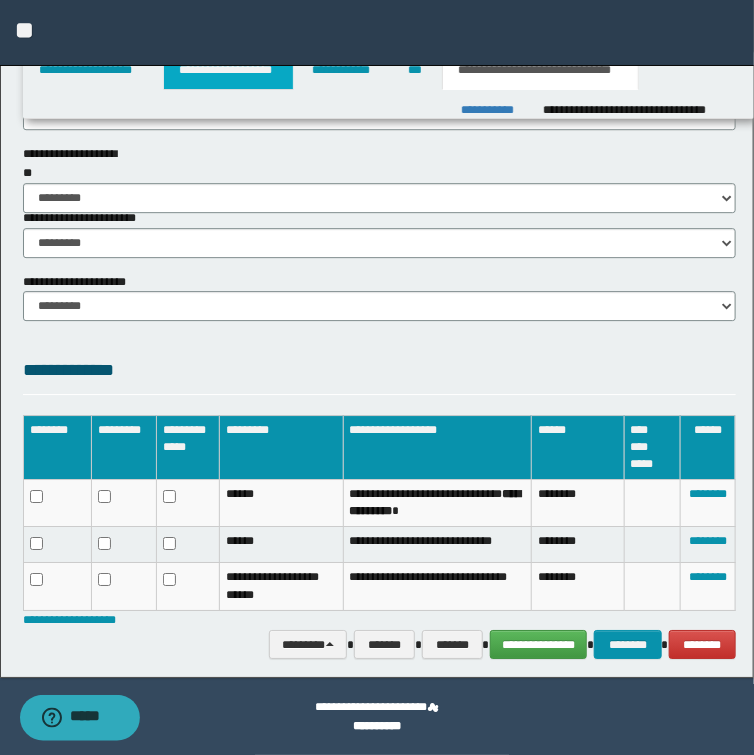 click on "**********" at bounding box center (228, 70) 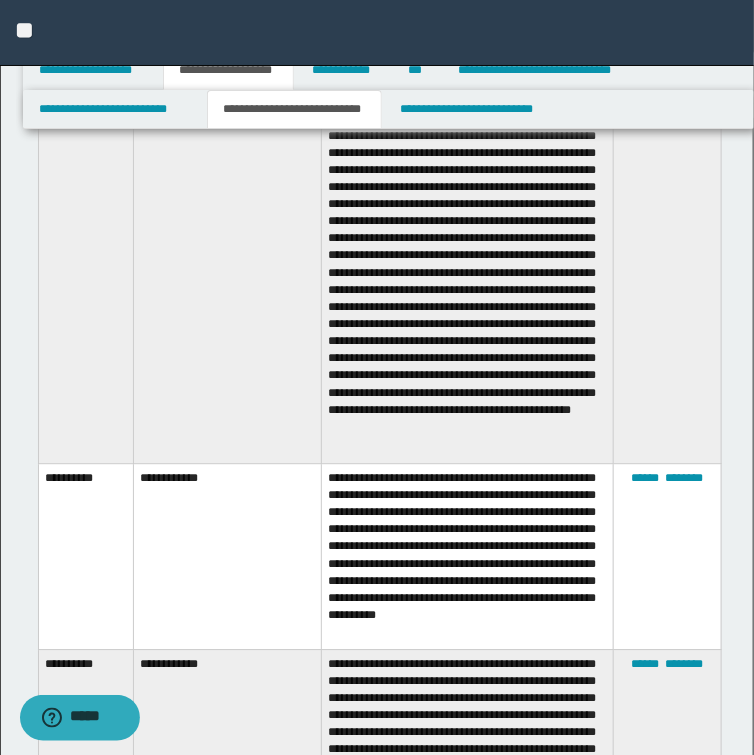scroll, scrollTop: 741, scrollLeft: 0, axis: vertical 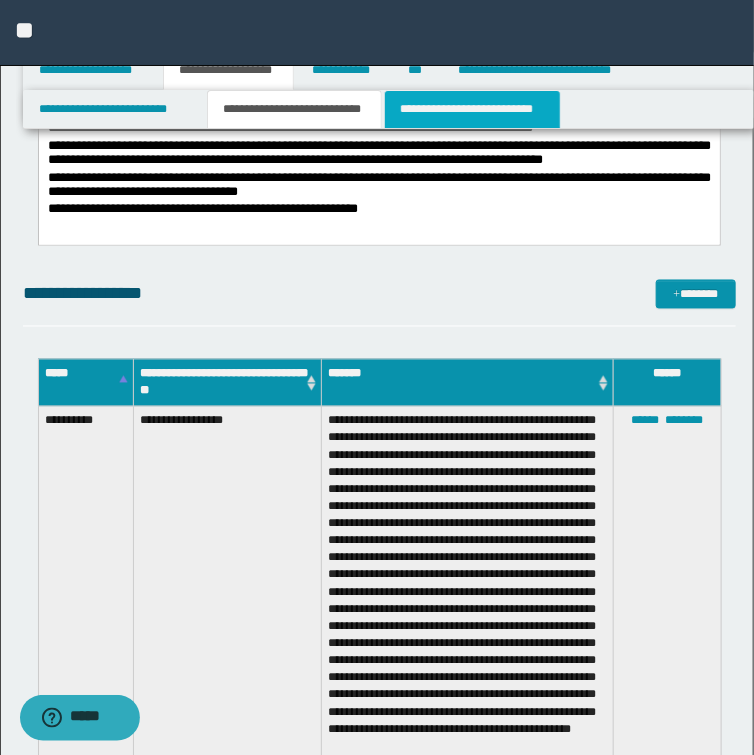 click on "**********" at bounding box center [472, 109] 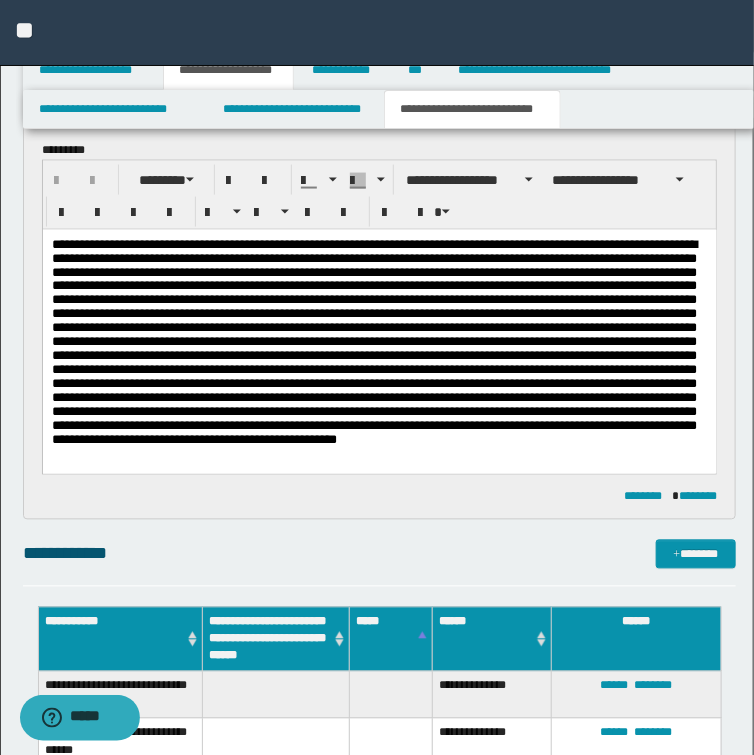 scroll, scrollTop: 661, scrollLeft: 0, axis: vertical 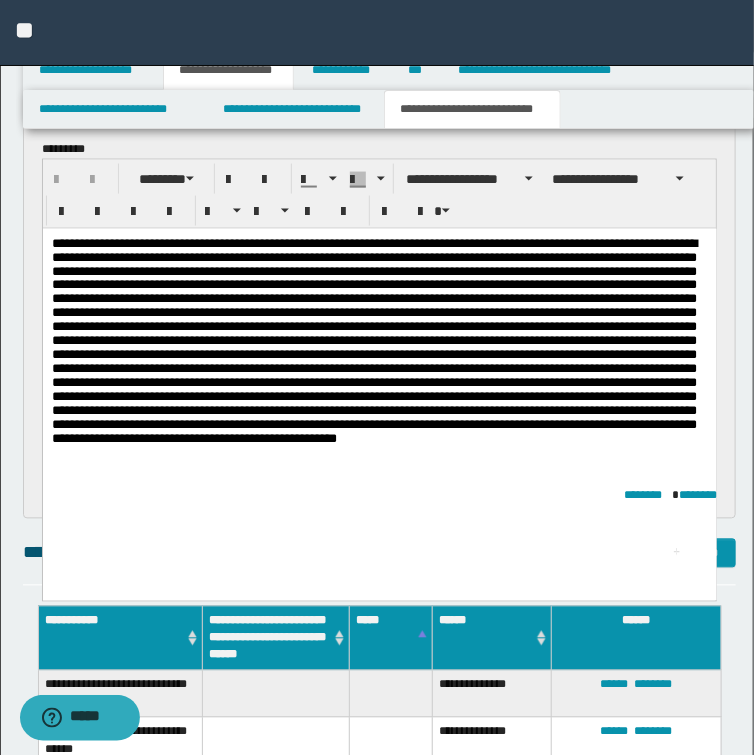 click at bounding box center (379, 364) 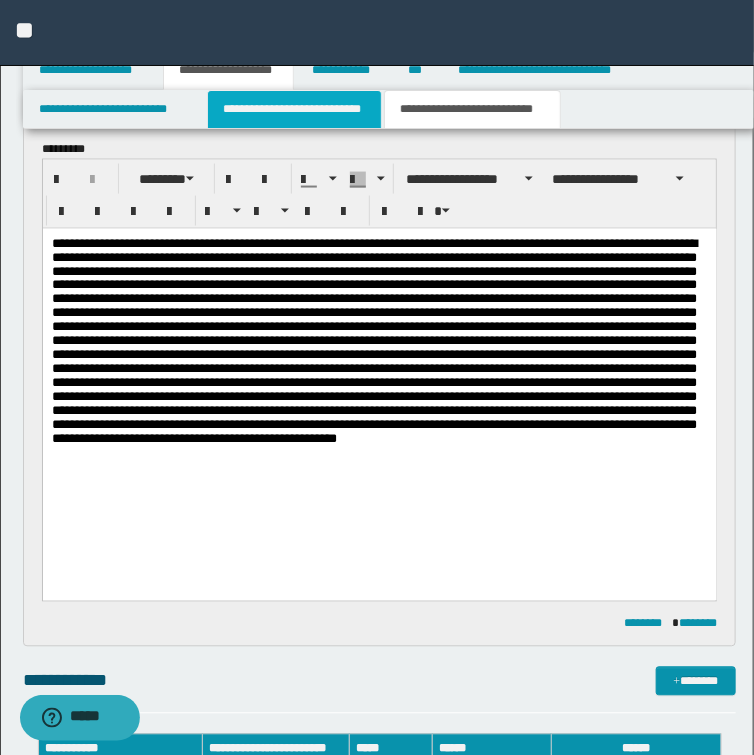 click on "**********" at bounding box center (294, 109) 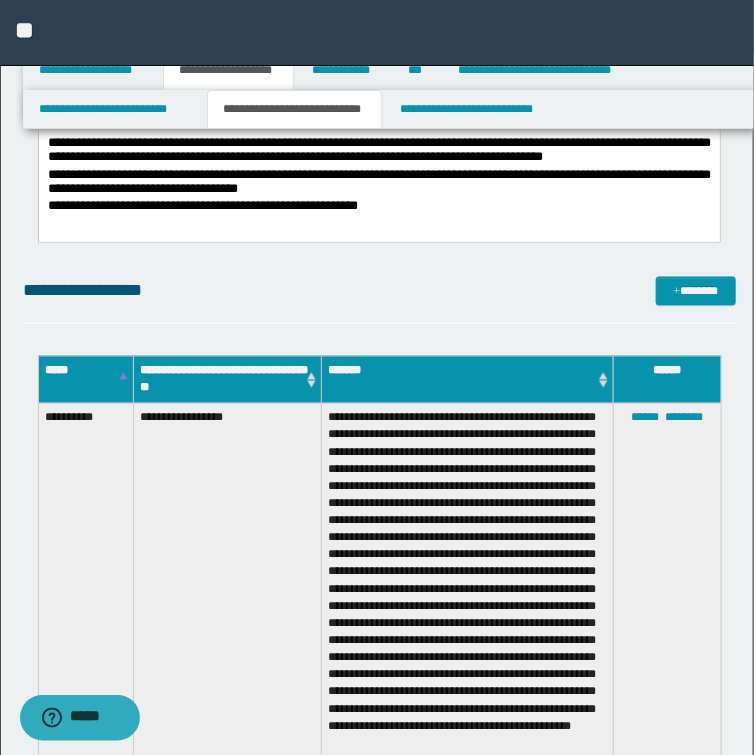 scroll, scrollTop: 800, scrollLeft: 0, axis: vertical 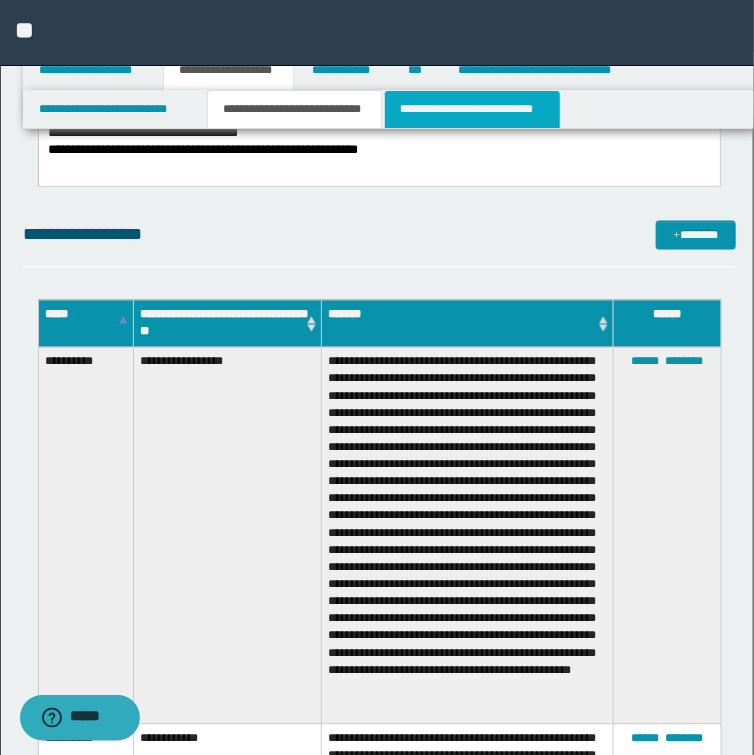 click on "**********" at bounding box center (472, 109) 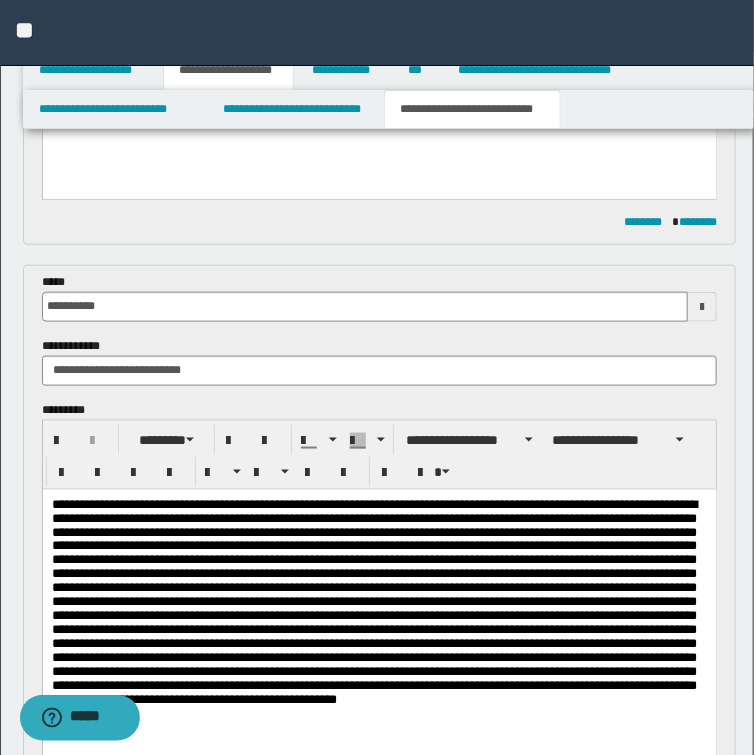 scroll, scrollTop: 560, scrollLeft: 0, axis: vertical 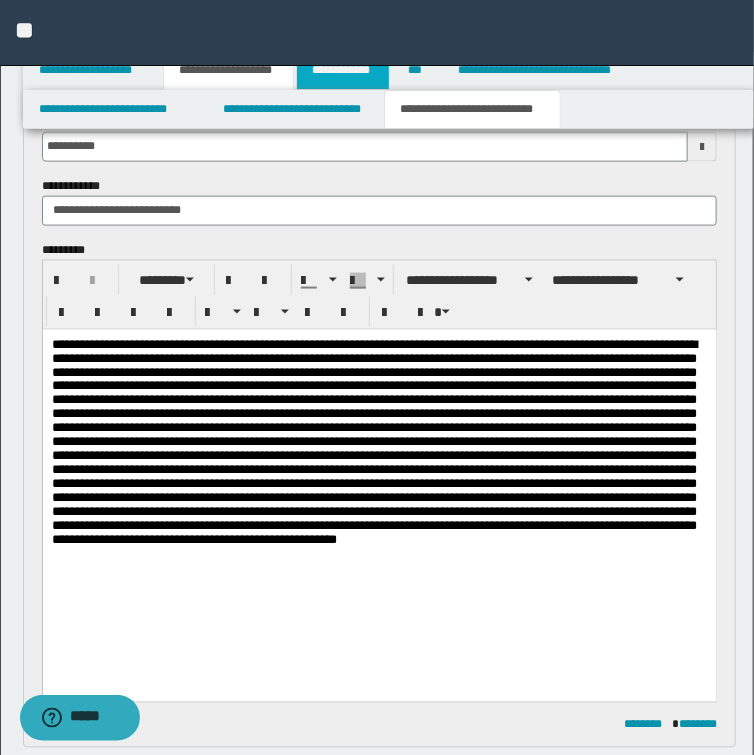 click on "**********" at bounding box center (343, 70) 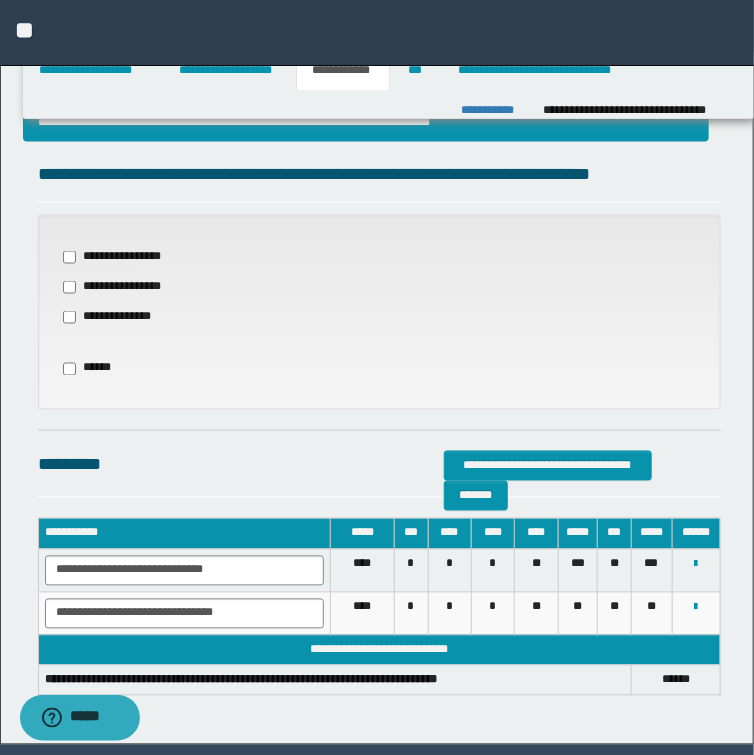 scroll, scrollTop: 504, scrollLeft: 0, axis: vertical 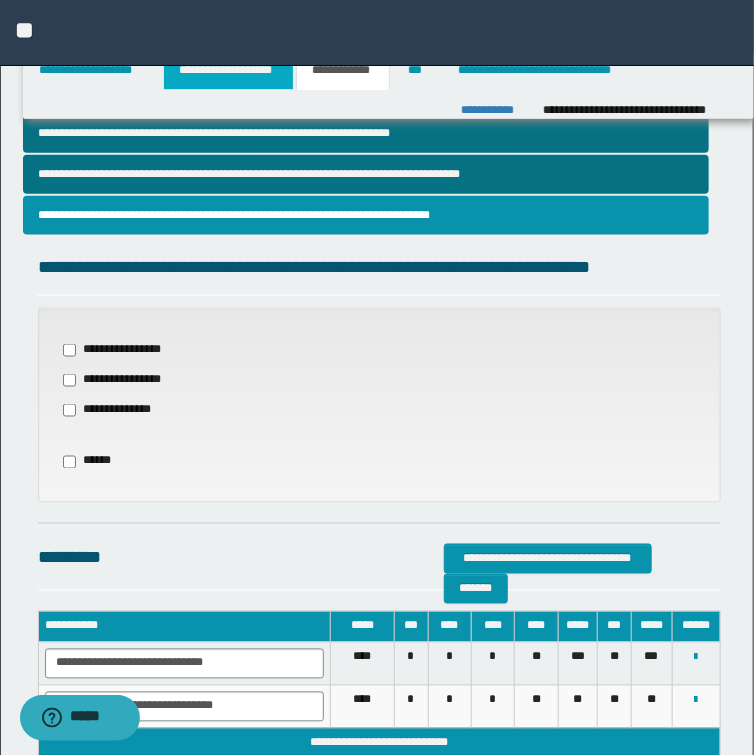 click on "**********" at bounding box center [228, 70] 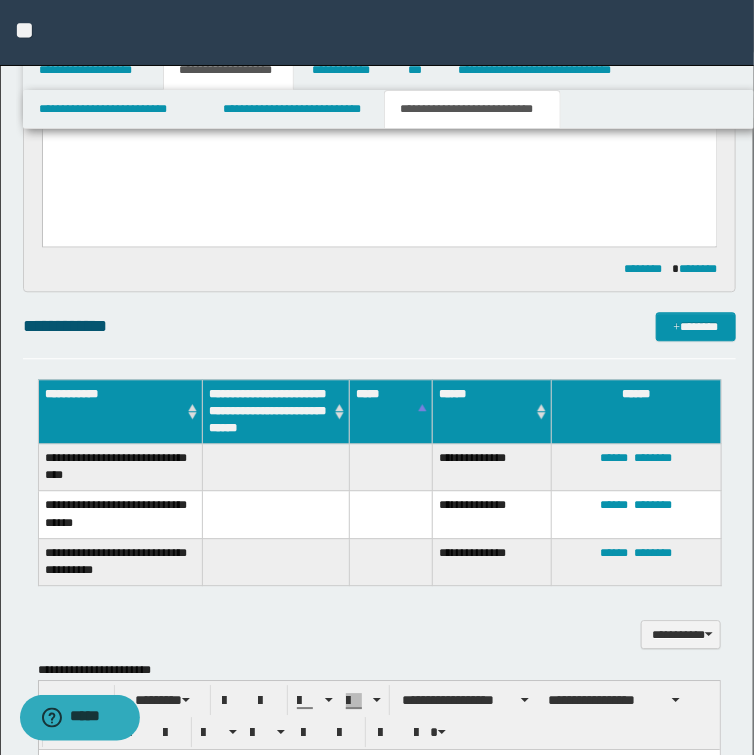 scroll, scrollTop: 696, scrollLeft: 0, axis: vertical 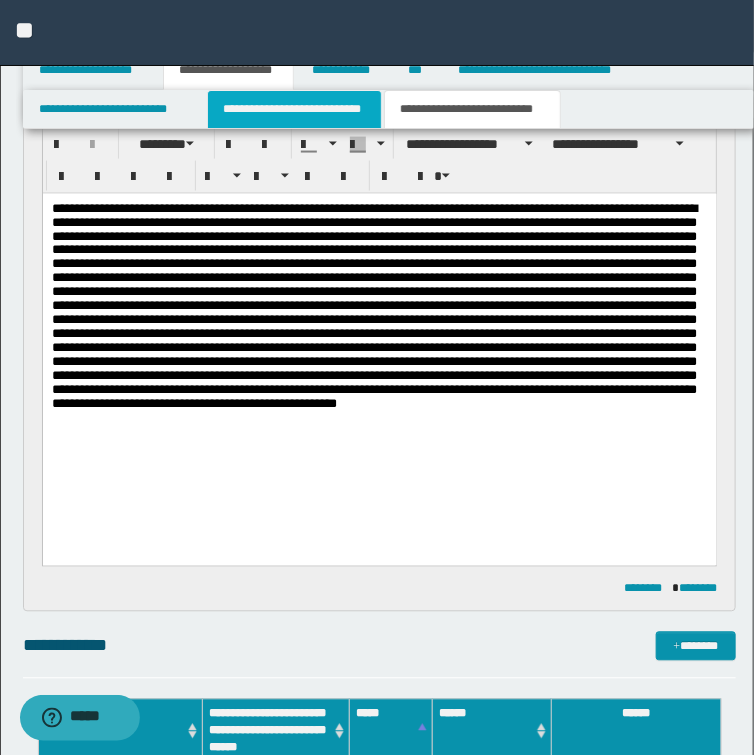 click on "**********" at bounding box center (294, 109) 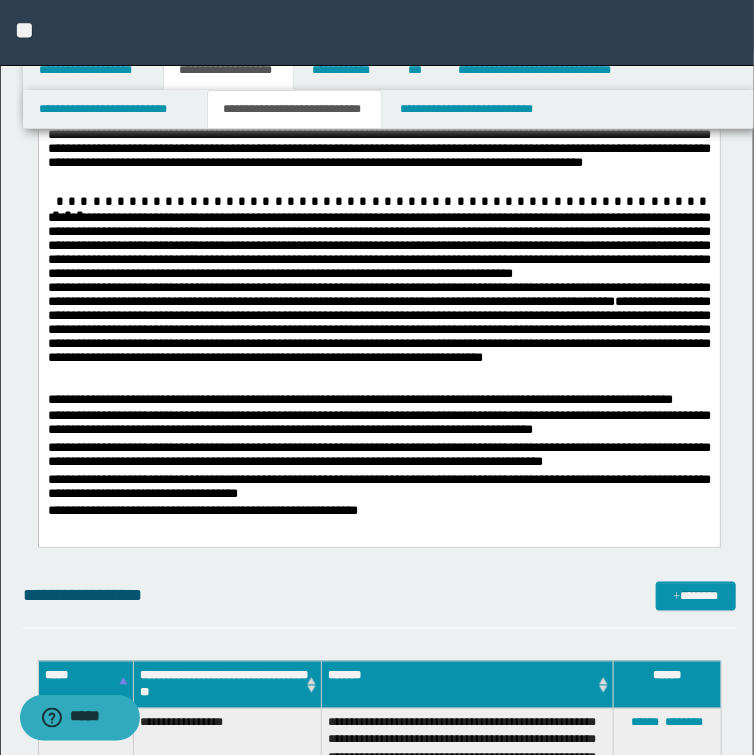 scroll, scrollTop: 456, scrollLeft: 0, axis: vertical 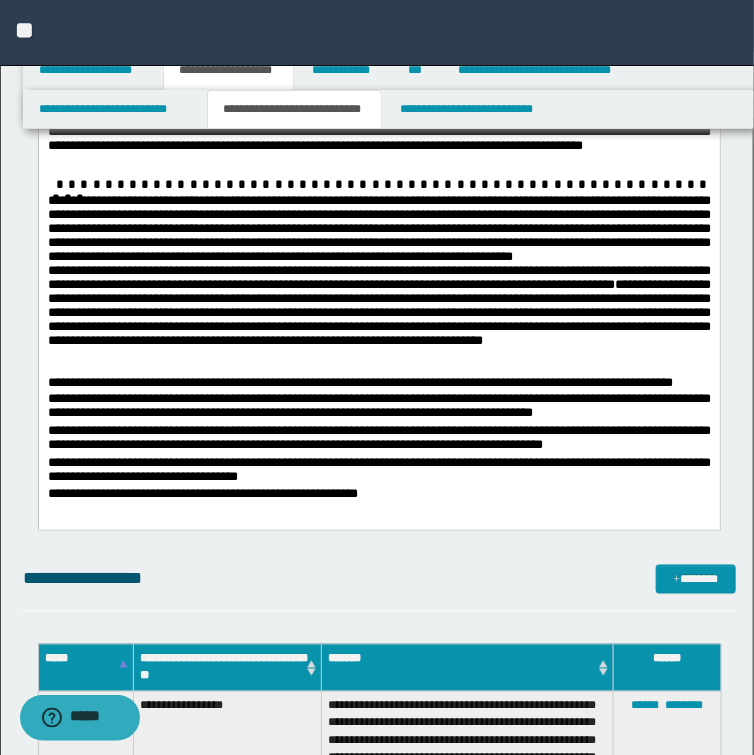 click on "**********" at bounding box center [379, 472] 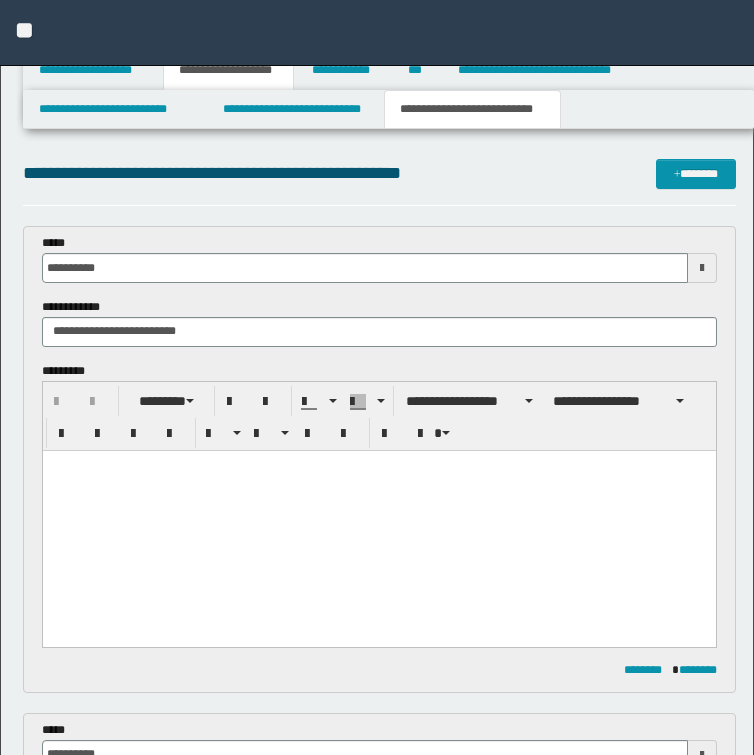 scroll, scrollTop: 800, scrollLeft: 0, axis: vertical 